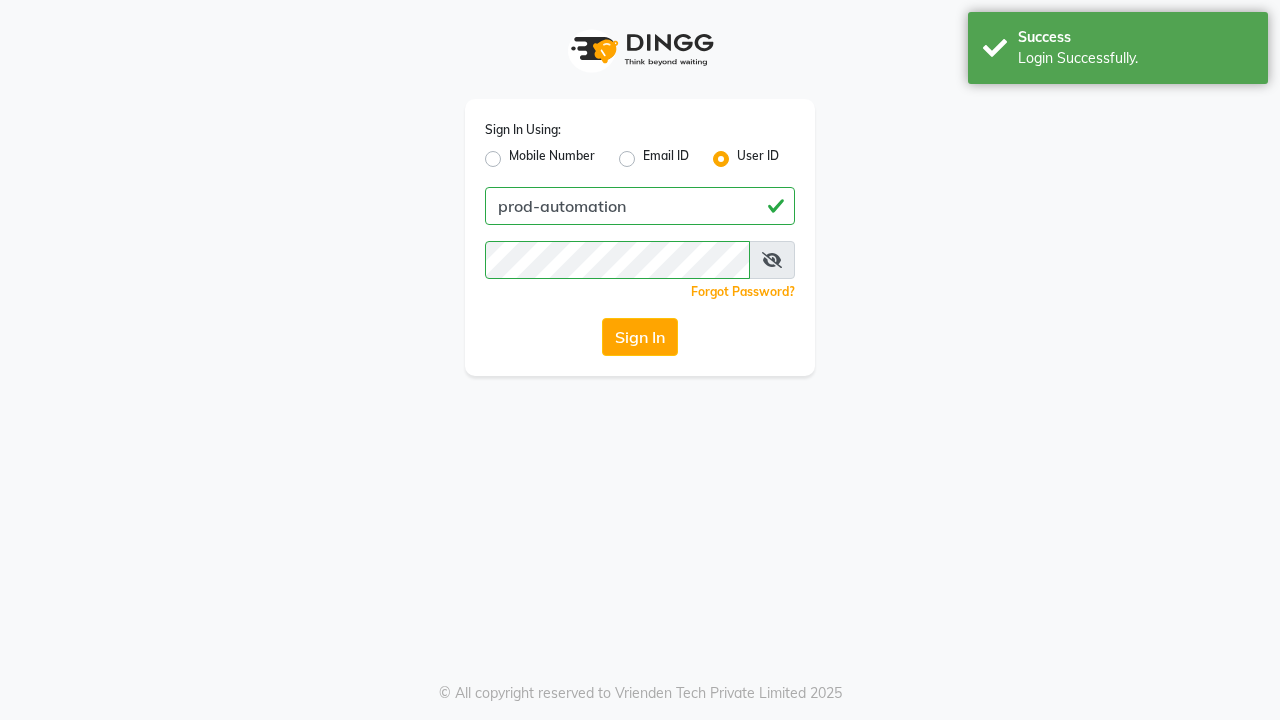 scroll, scrollTop: 0, scrollLeft: 0, axis: both 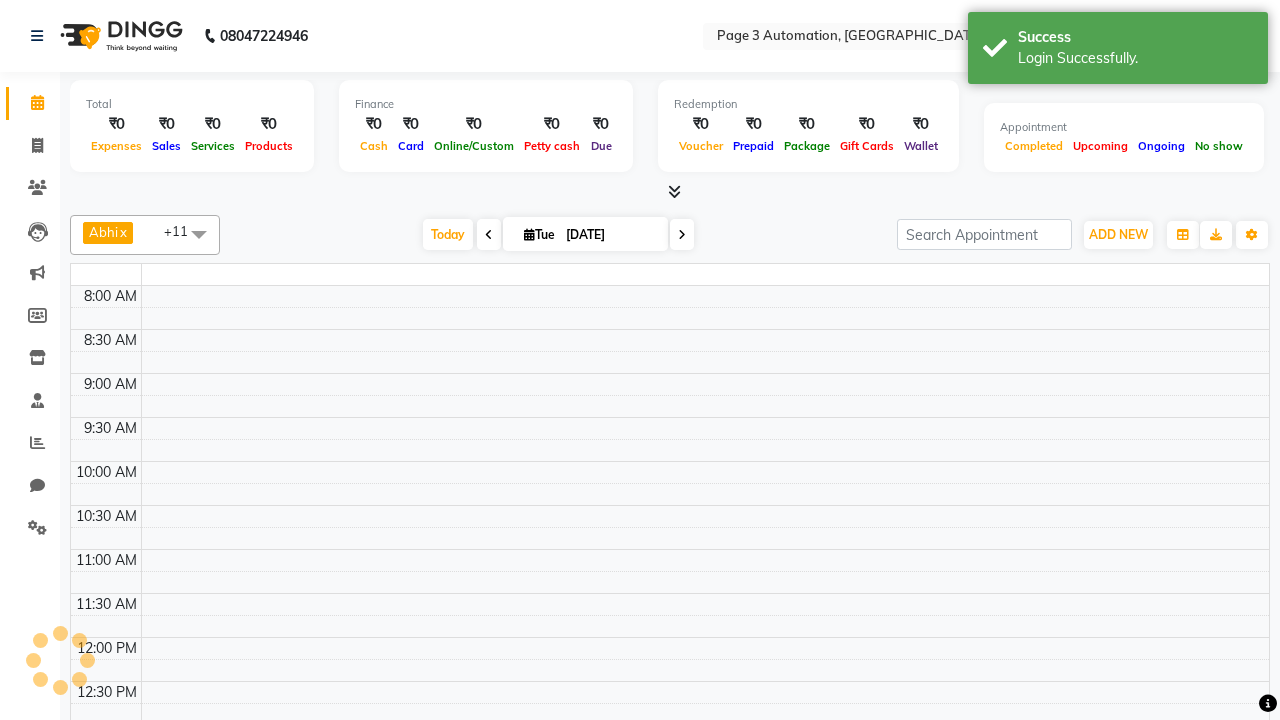 select on "en" 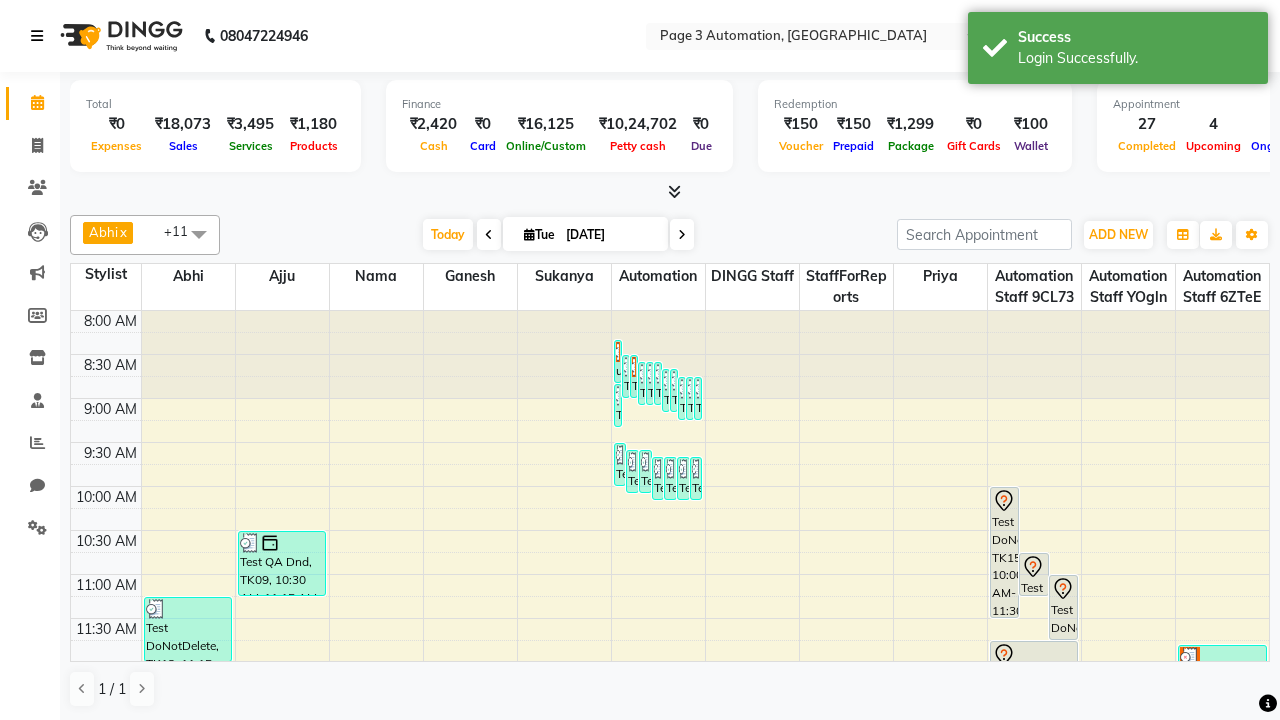 click at bounding box center [37, 36] 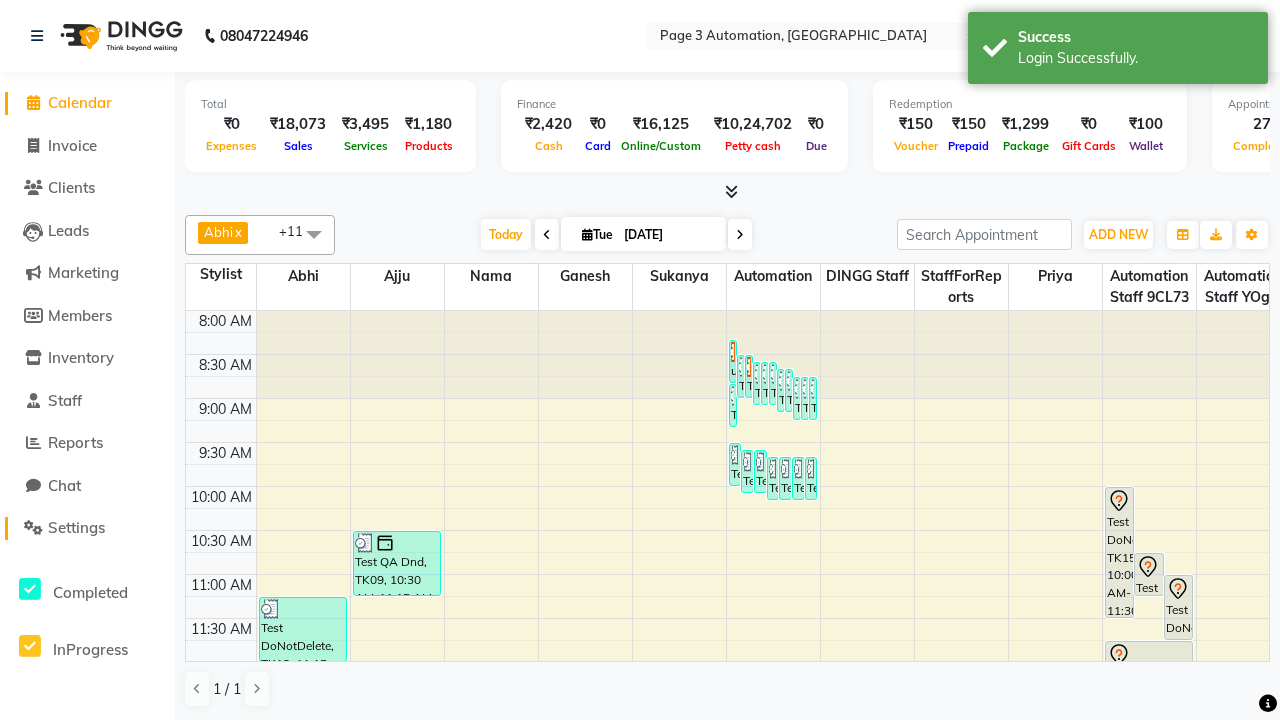 click on "Settings" 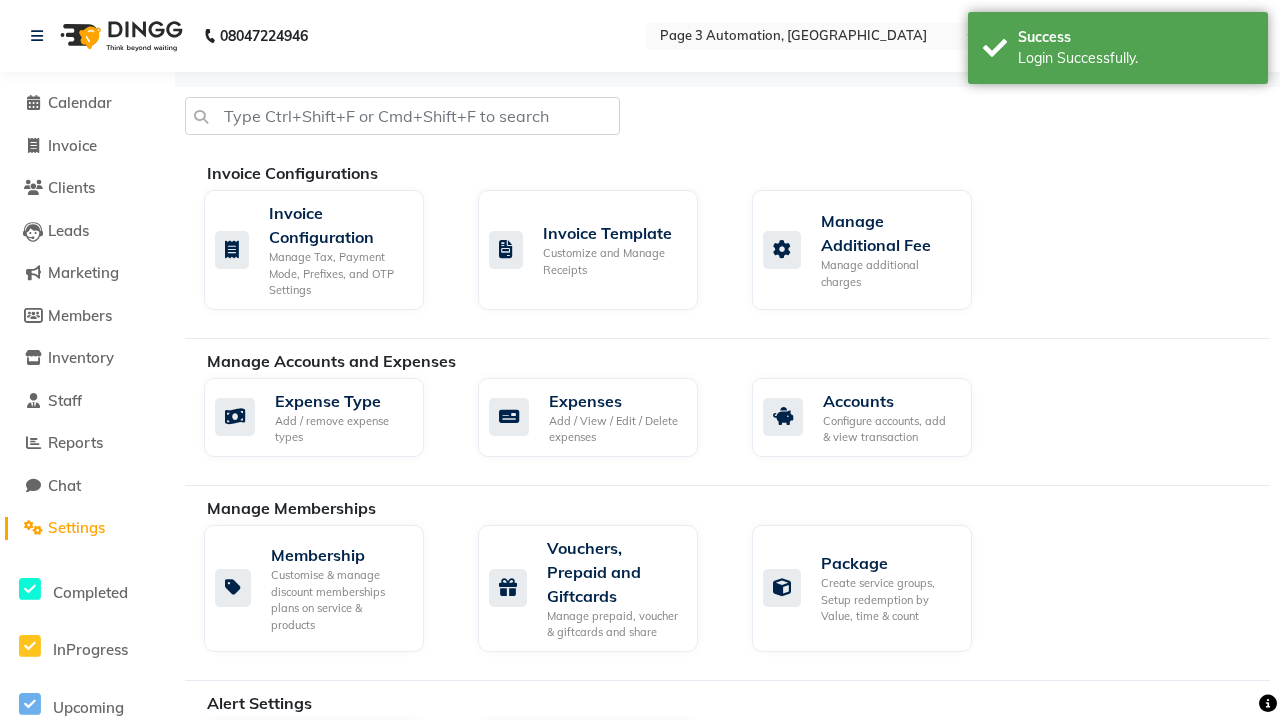click on "Manage reset opening cash, change password." 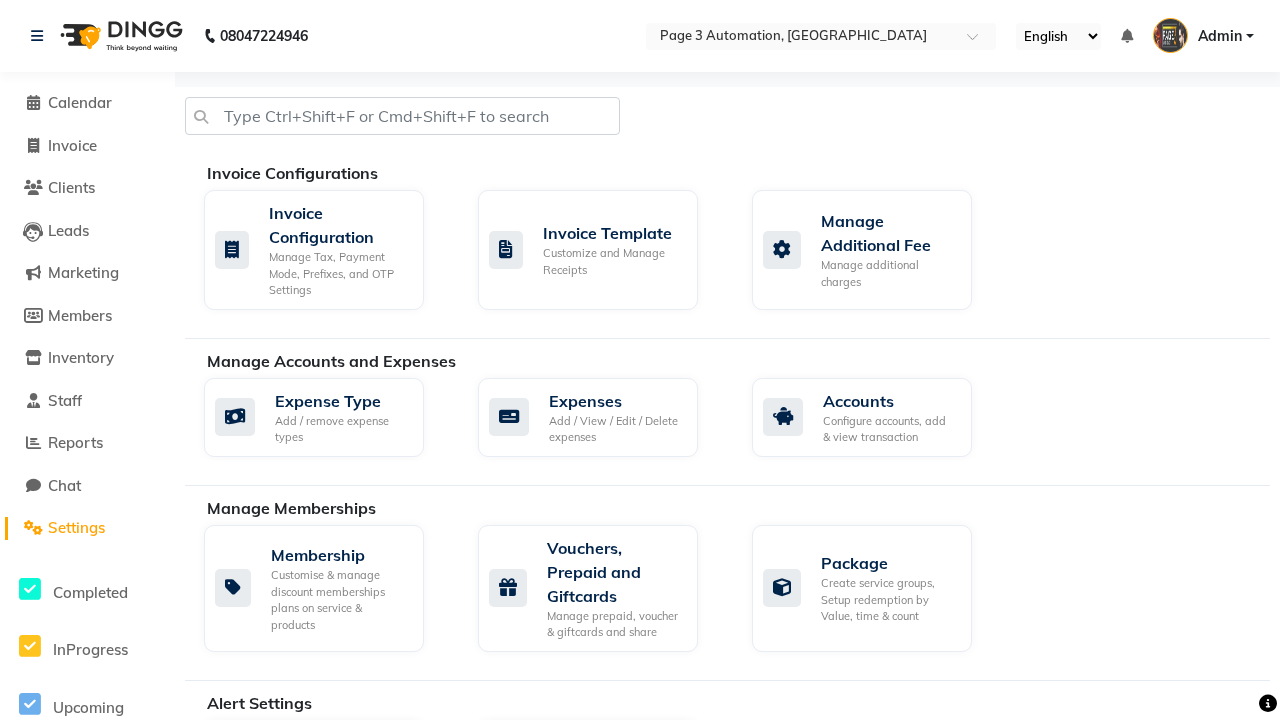 select on "2: 15" 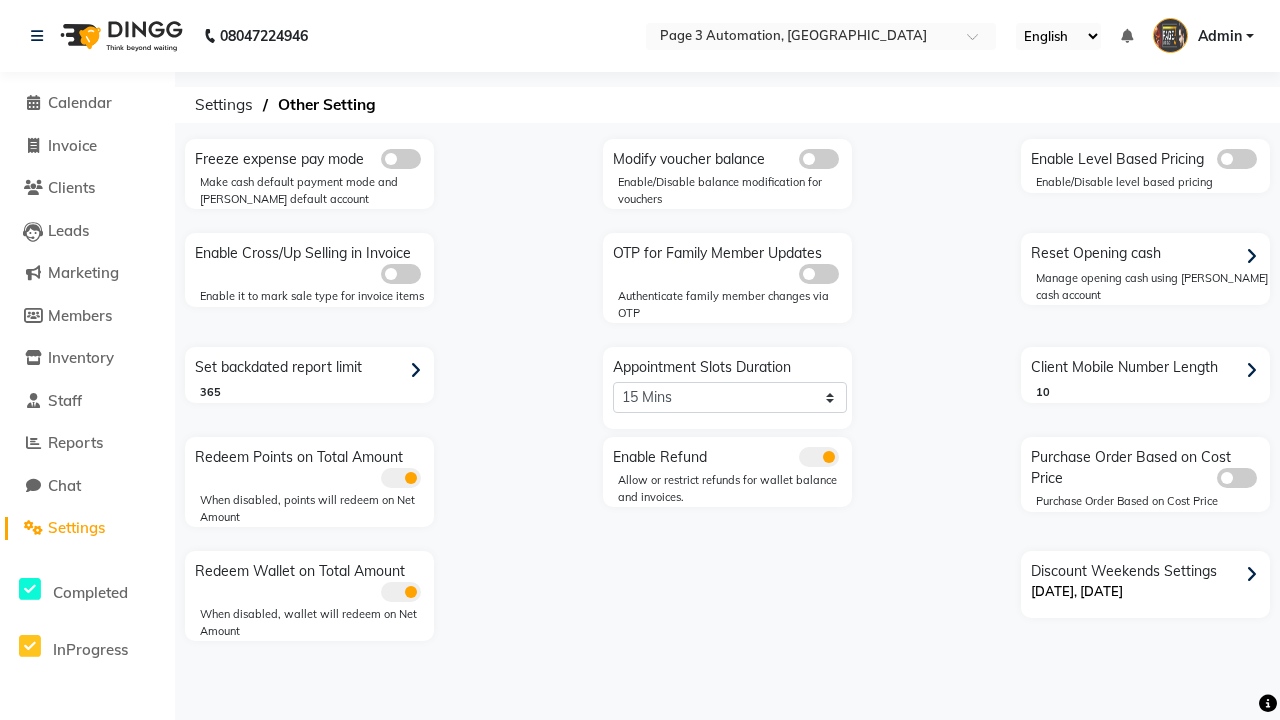 click 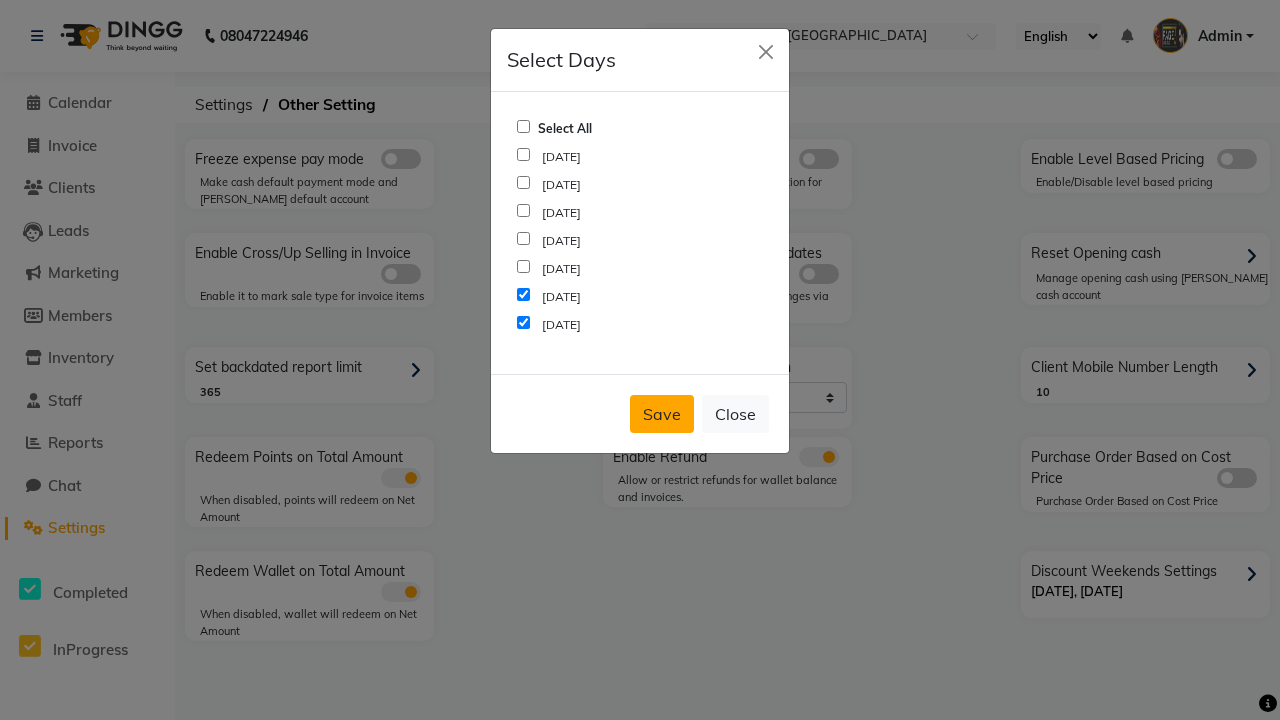 click on "Save" 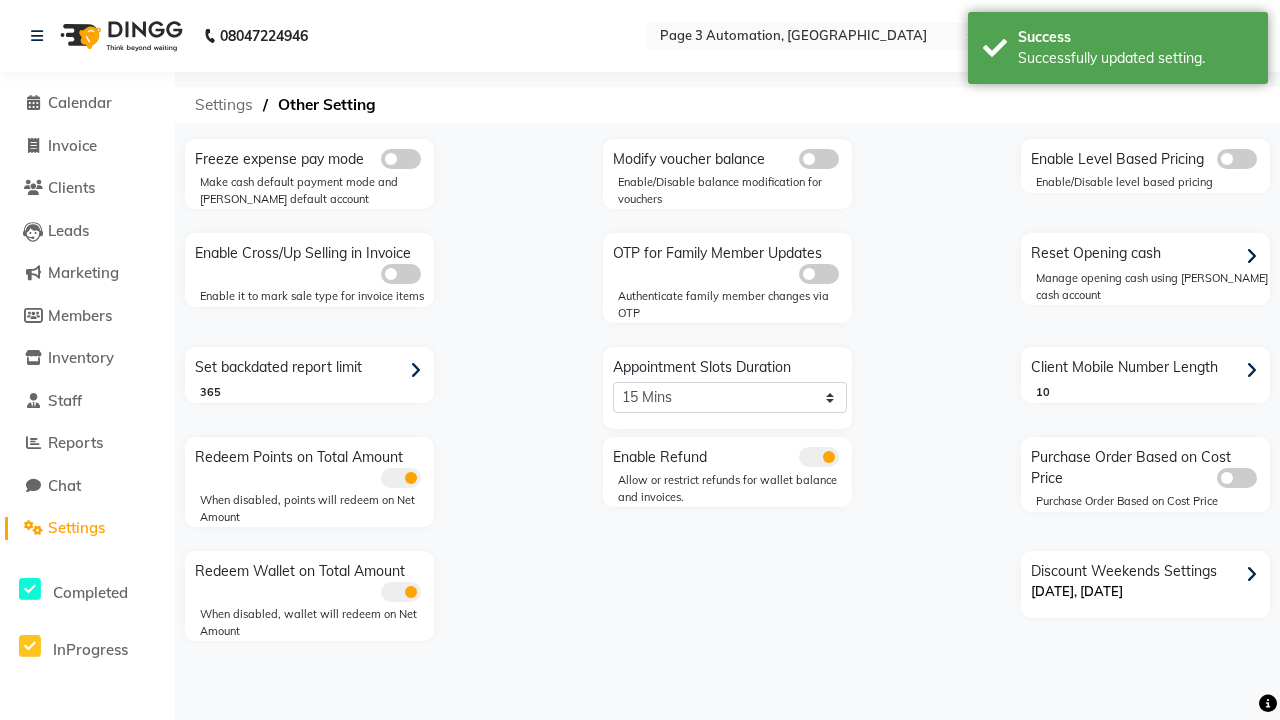 click on "Settings" 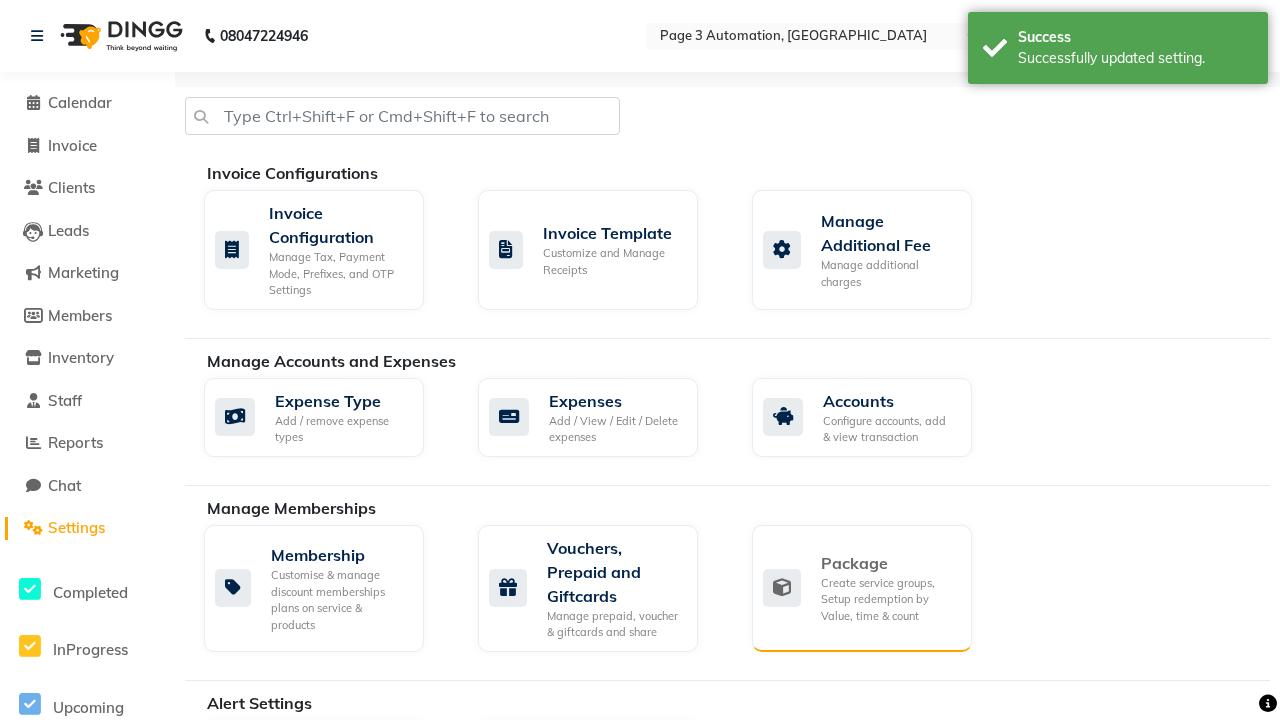 click on "Package" 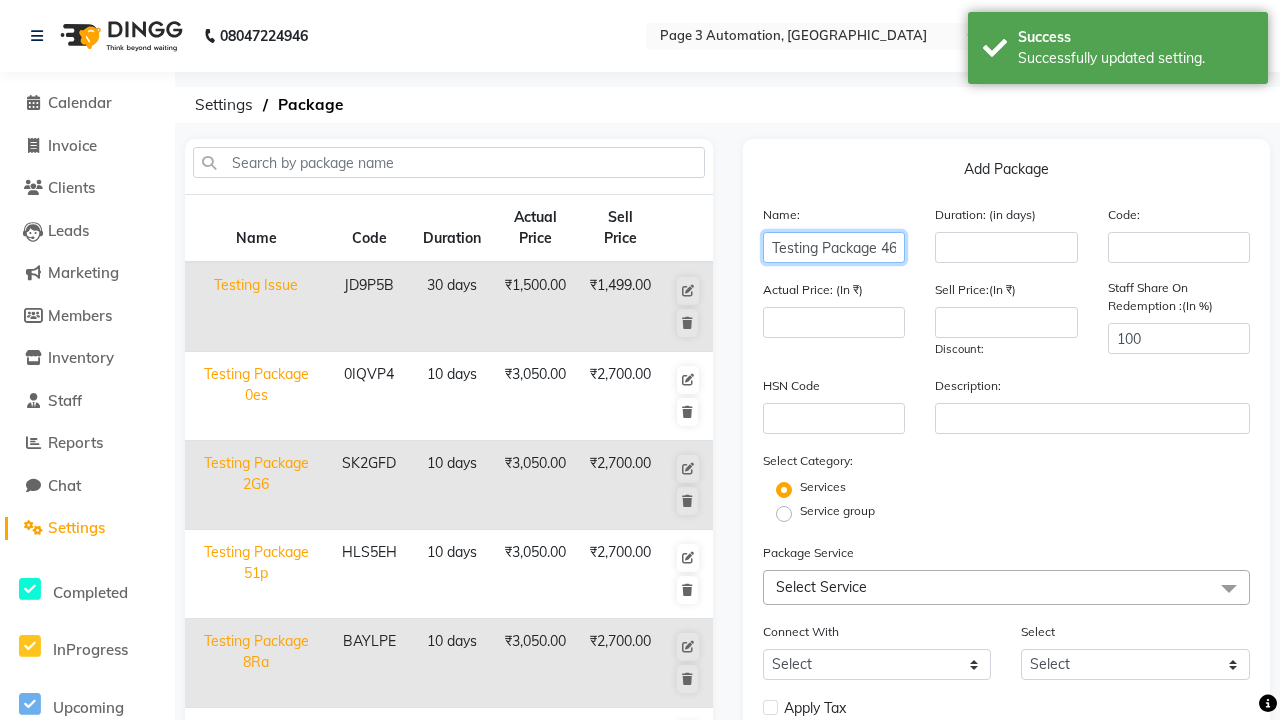 type on "Testing Package 46z" 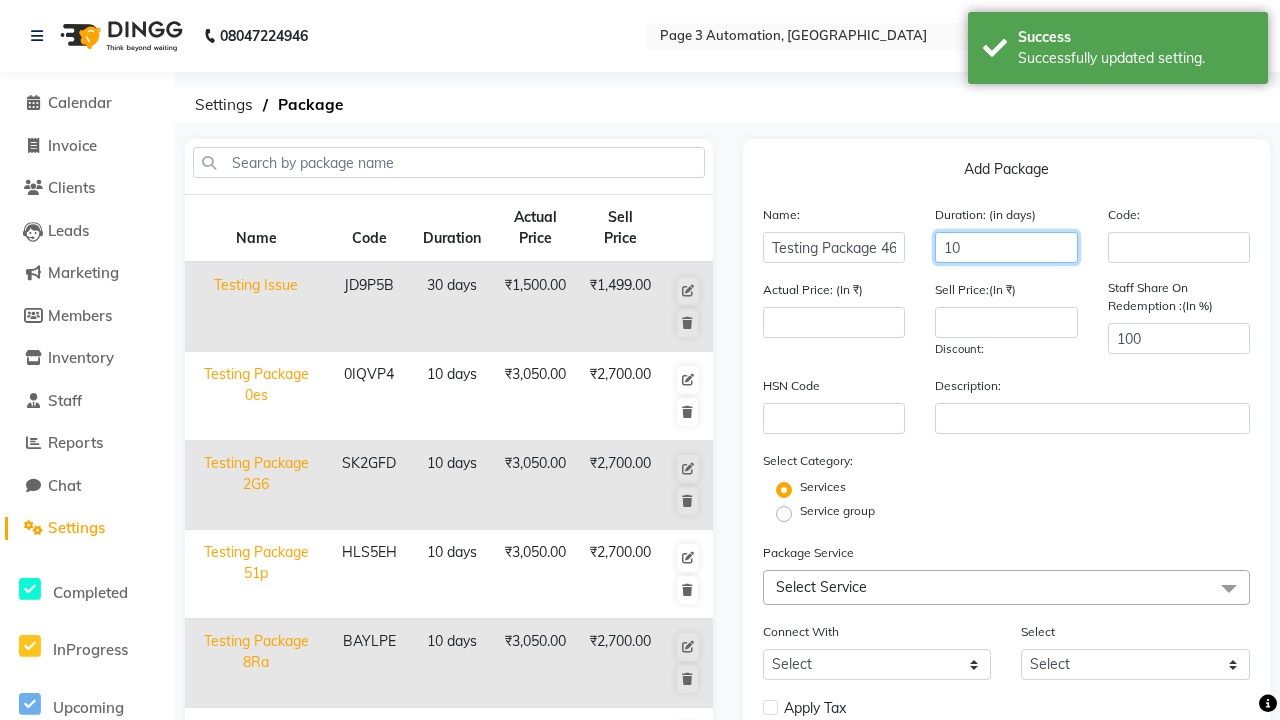 type on "10" 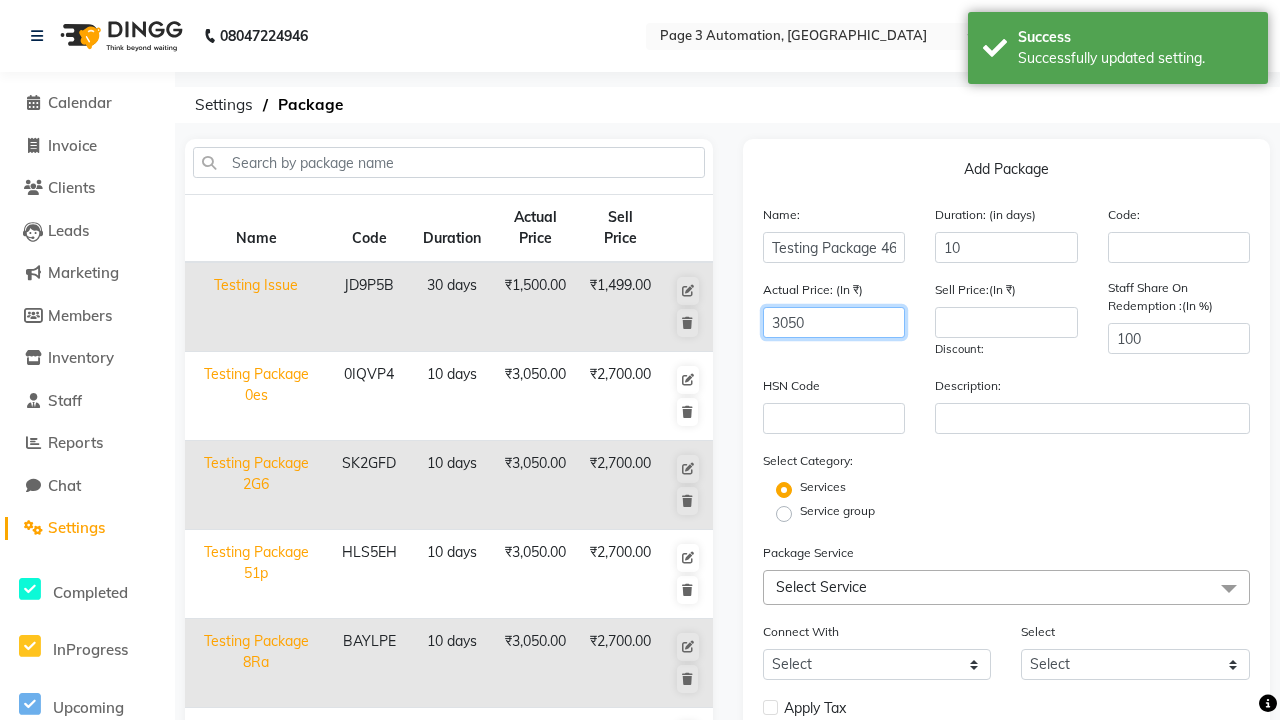 type on "3050" 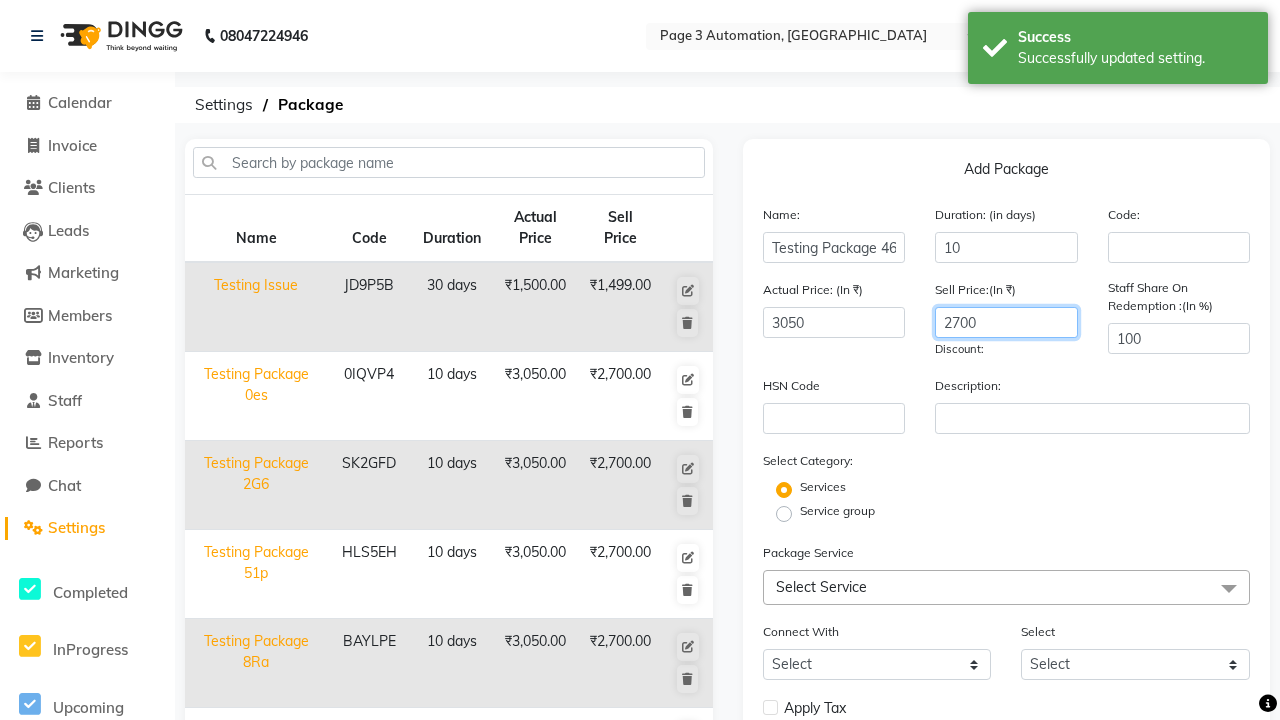 scroll, scrollTop: 0, scrollLeft: 0, axis: both 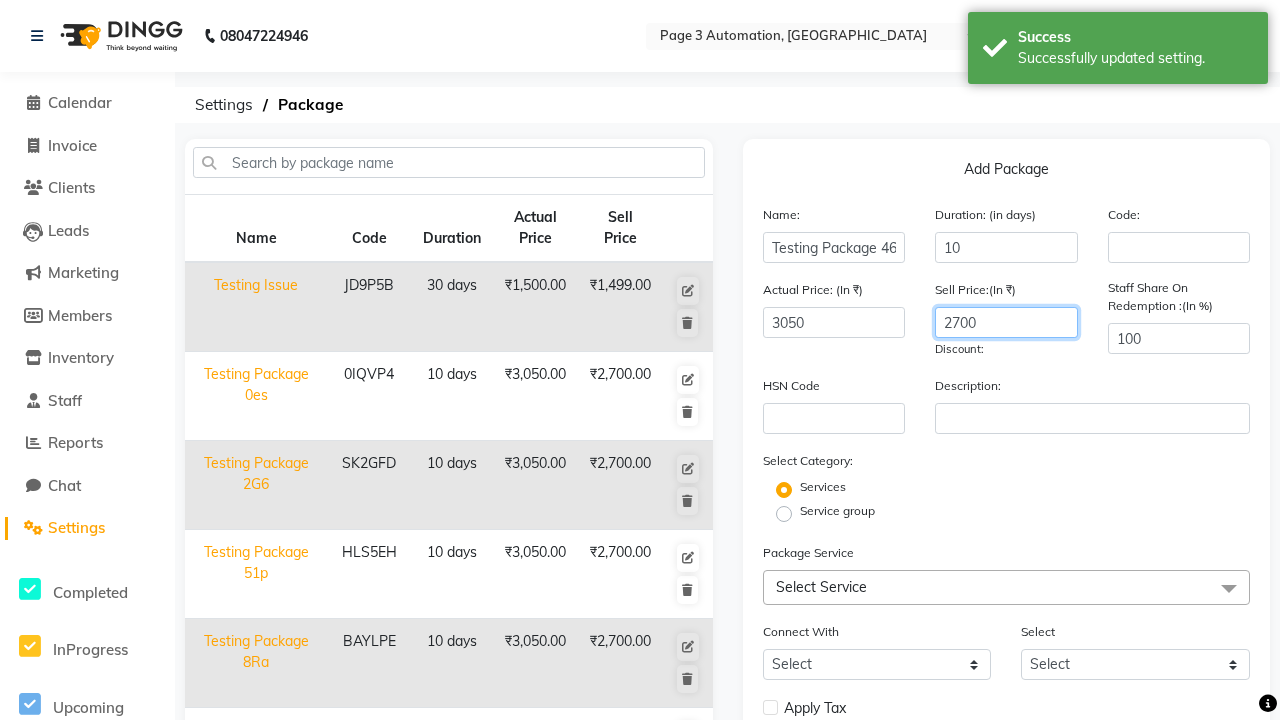 type on "2700" 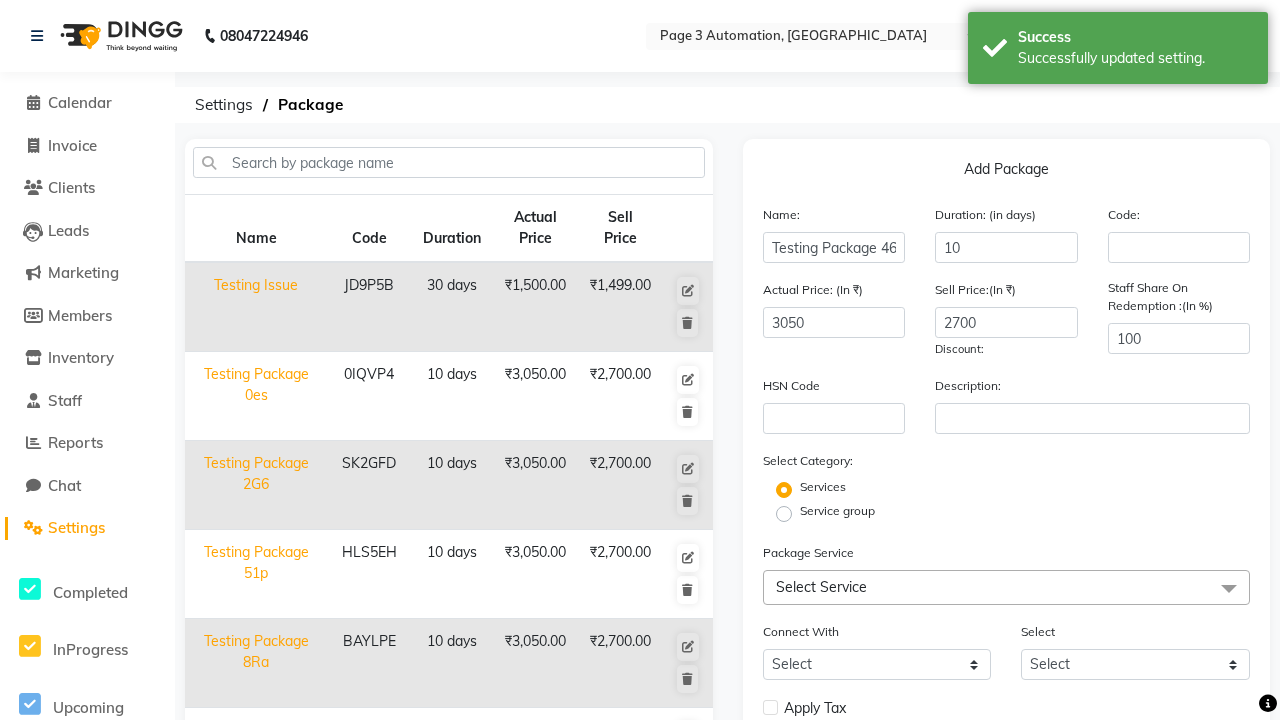 click on "Service group" 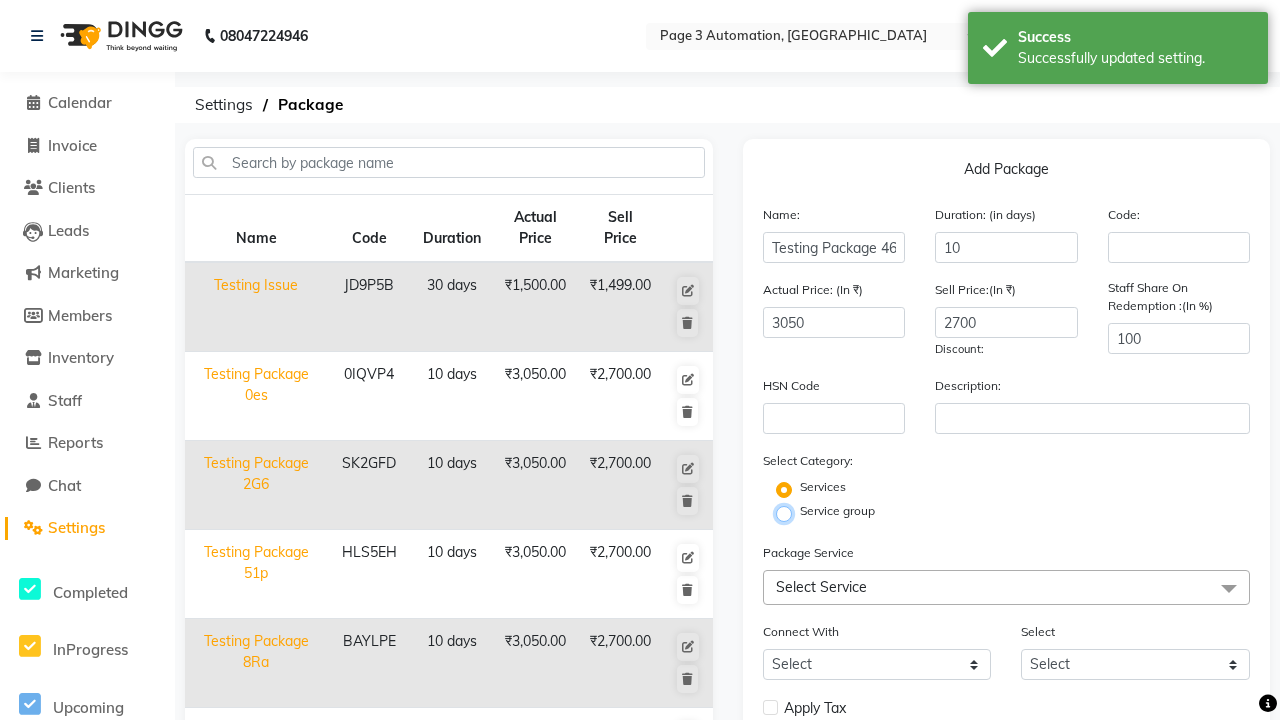 click on "Service group" at bounding box center [790, 512] 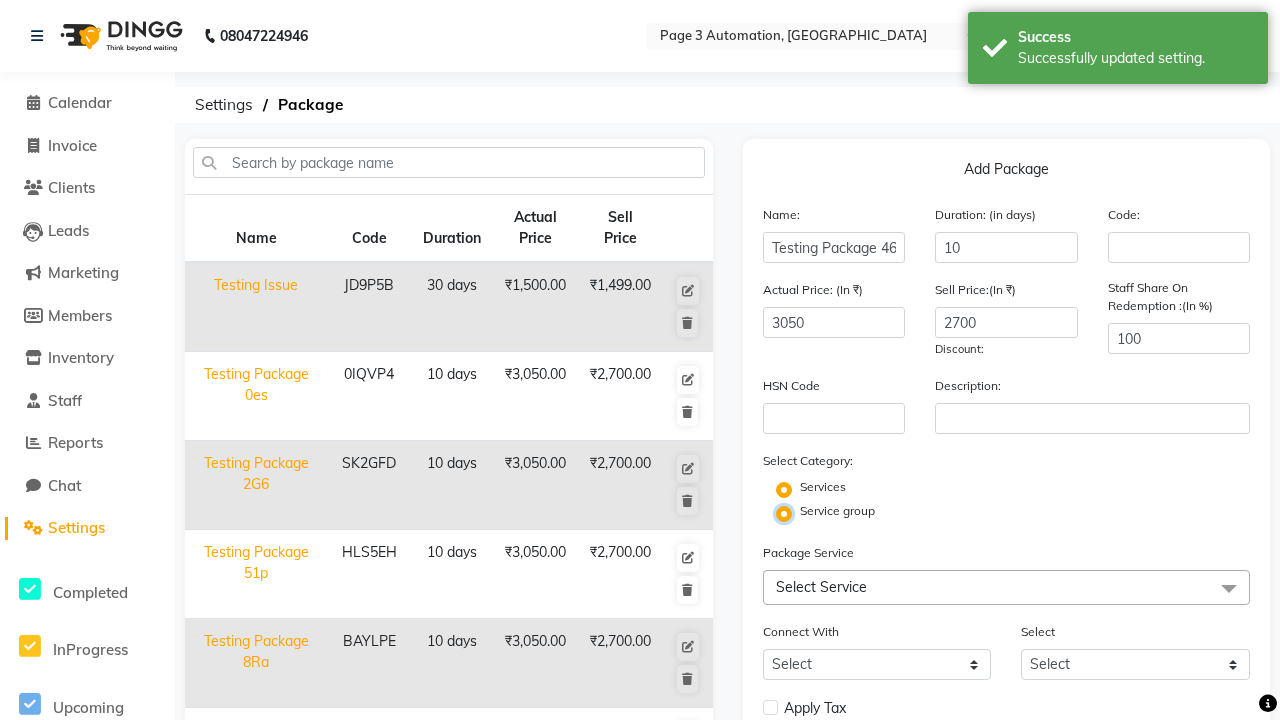 radio on "false" 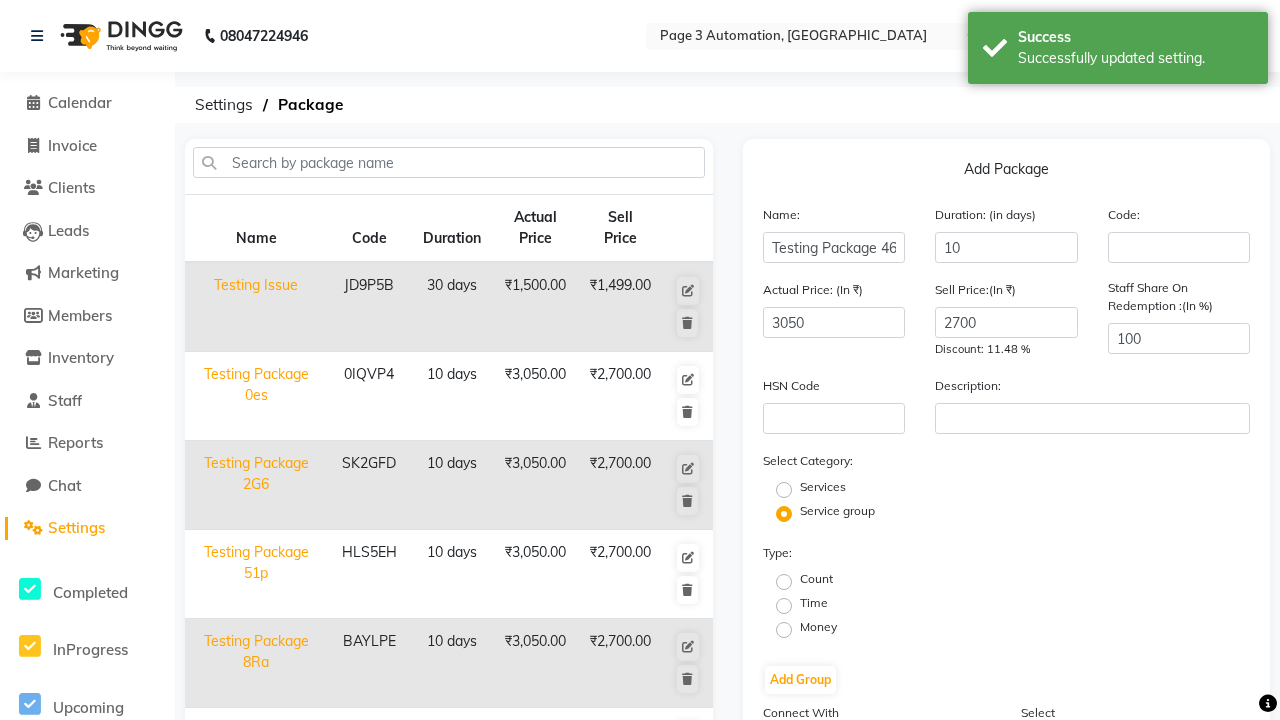 click on "Money" 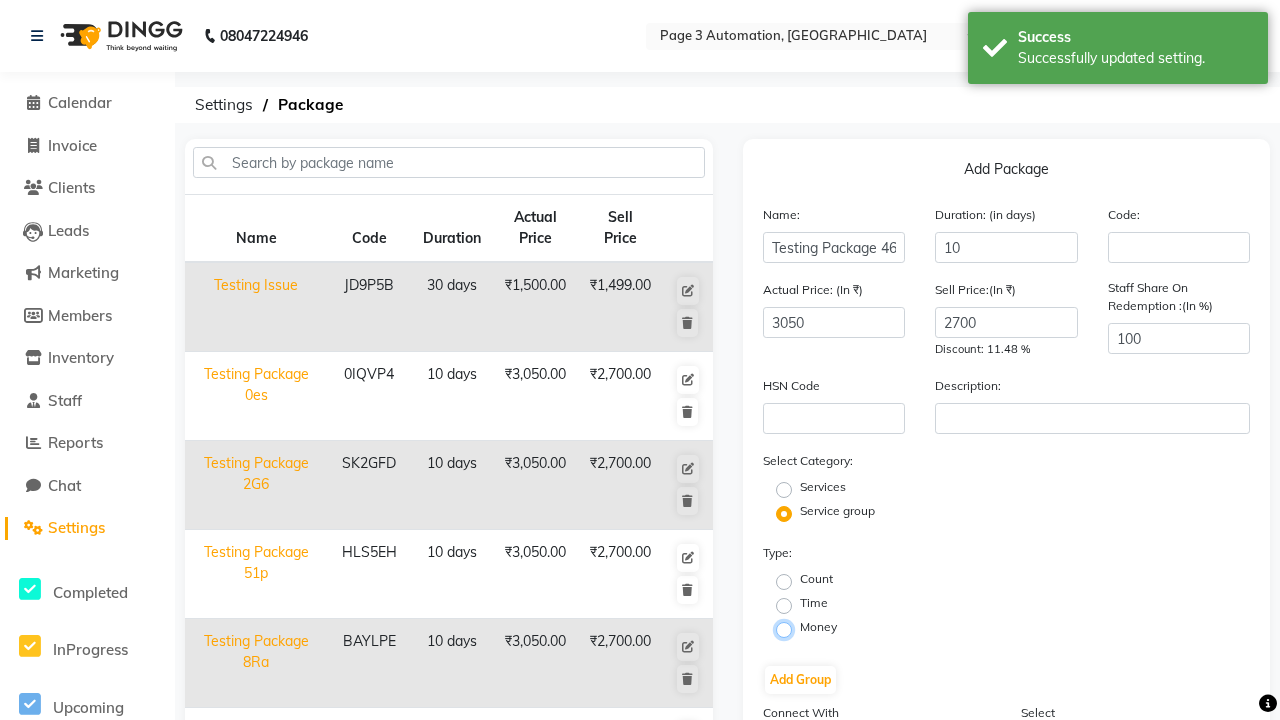 click on "Money" at bounding box center [790, 628] 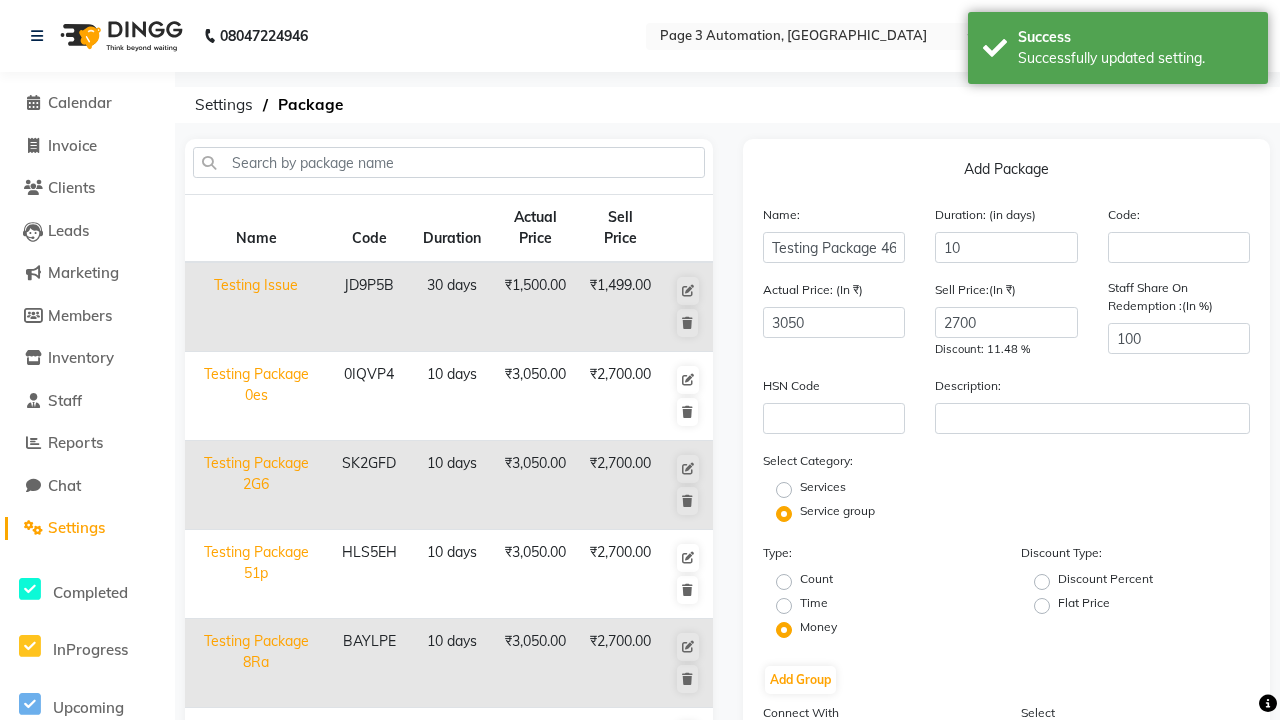 click on "Flat Price" 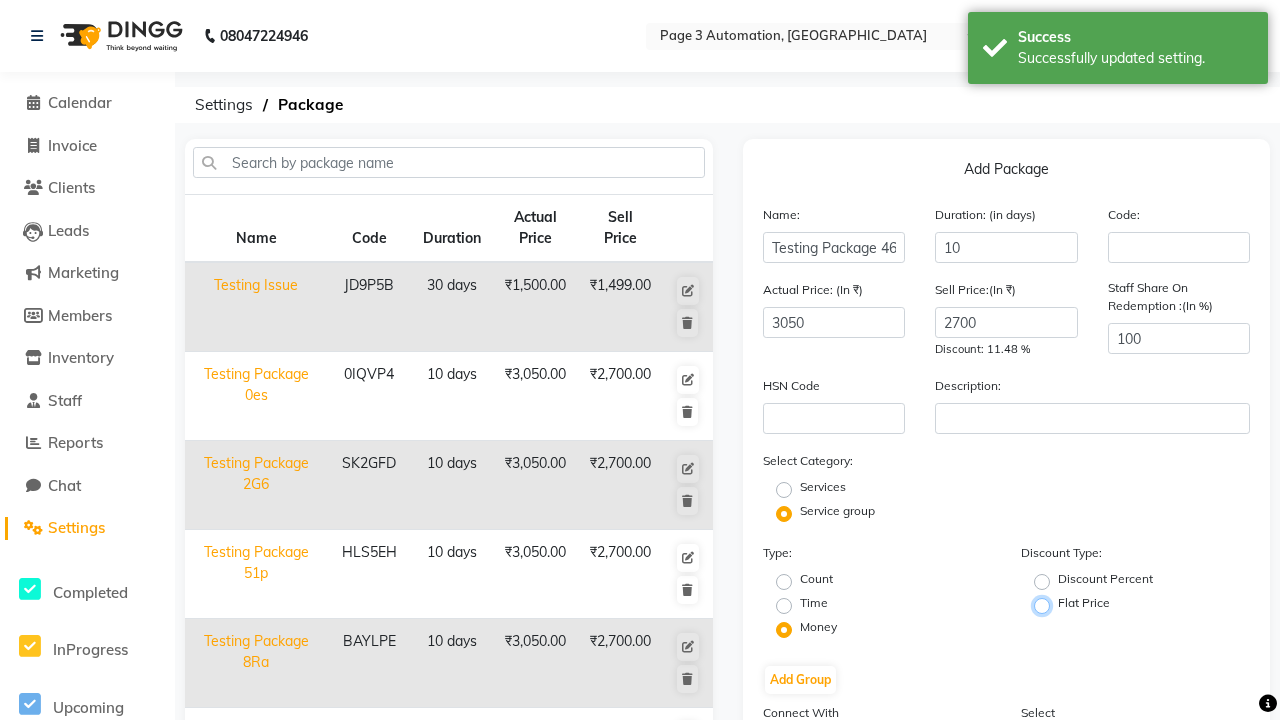 click on "Flat Price" at bounding box center [1048, 604] 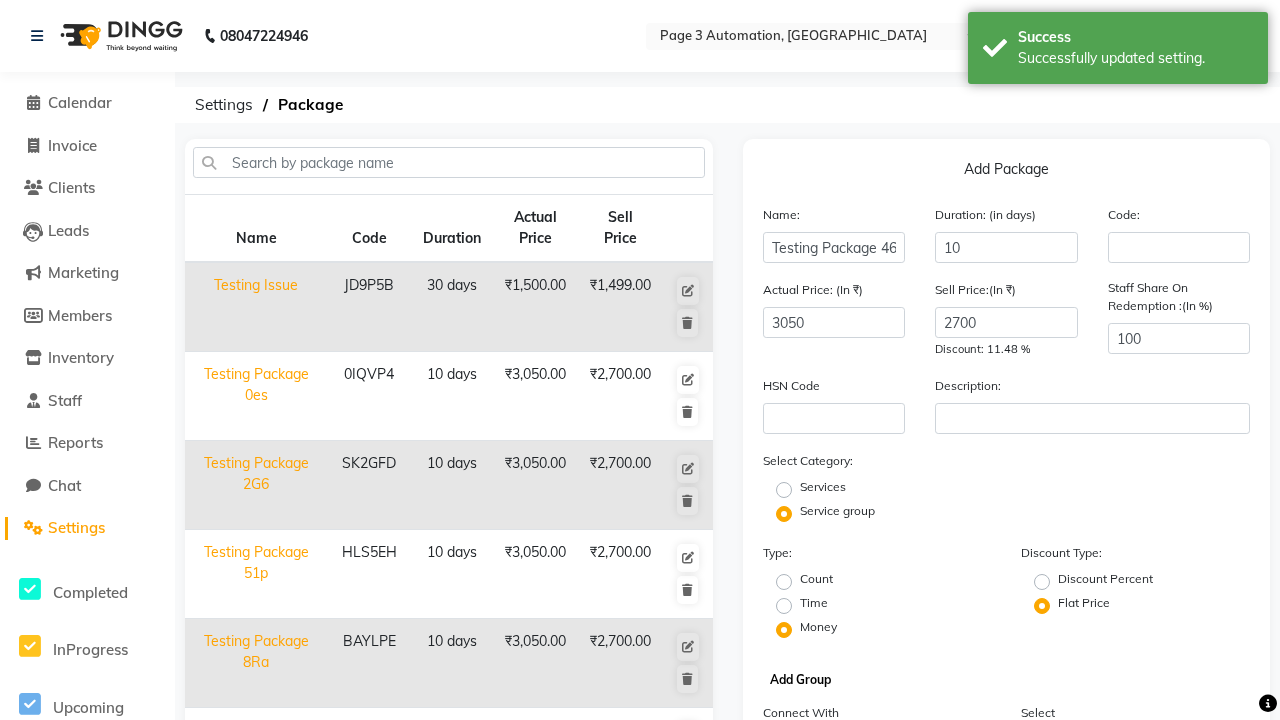 click on "Add Group" 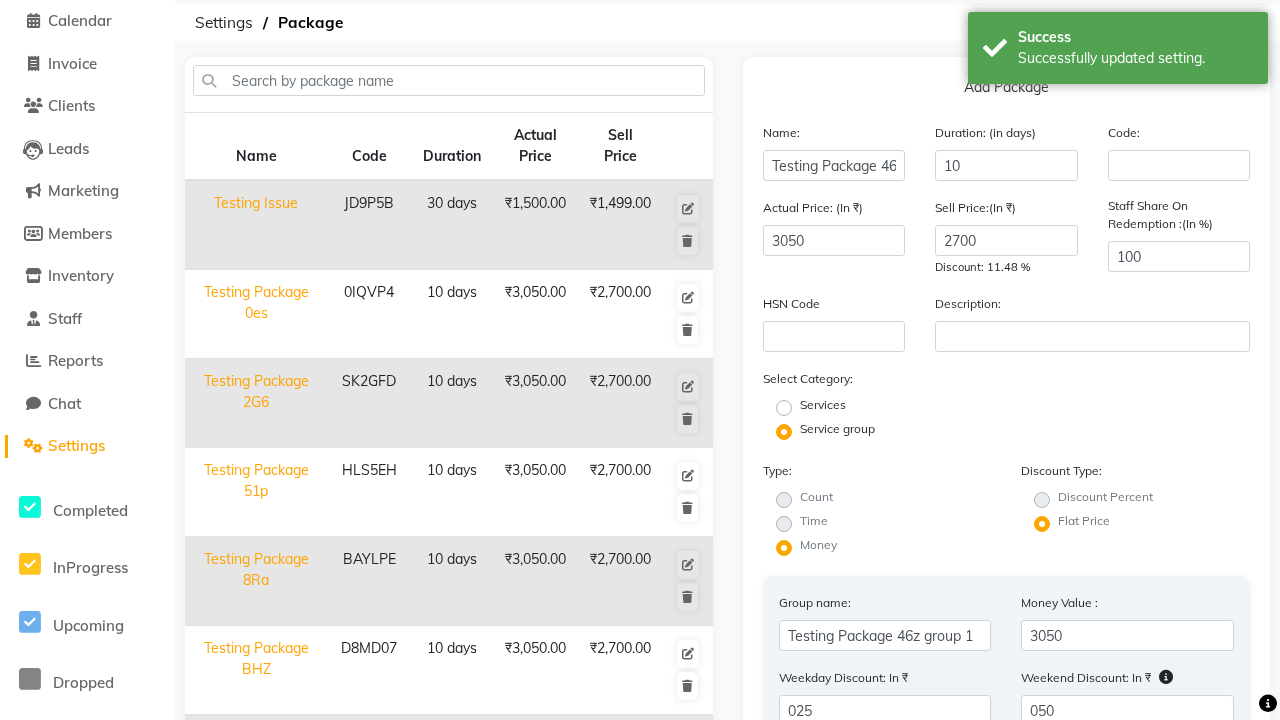 scroll, scrollTop: 184, scrollLeft: 0, axis: vertical 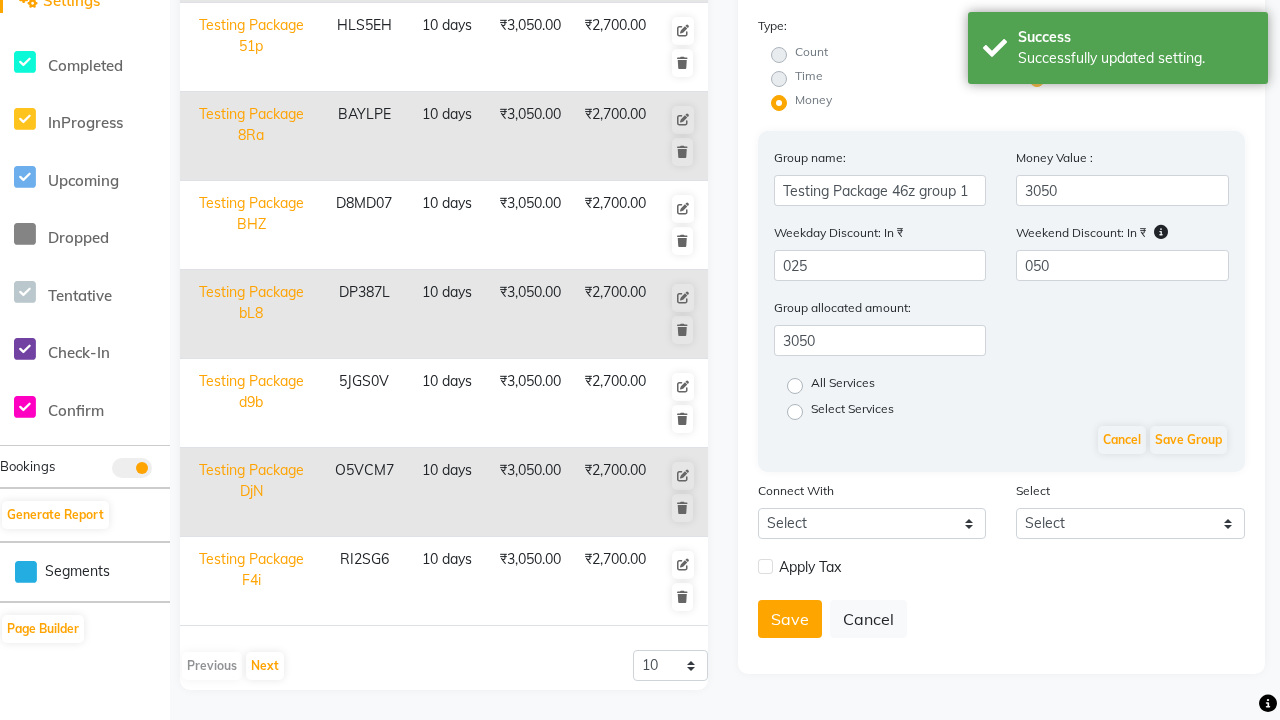 type on "050" 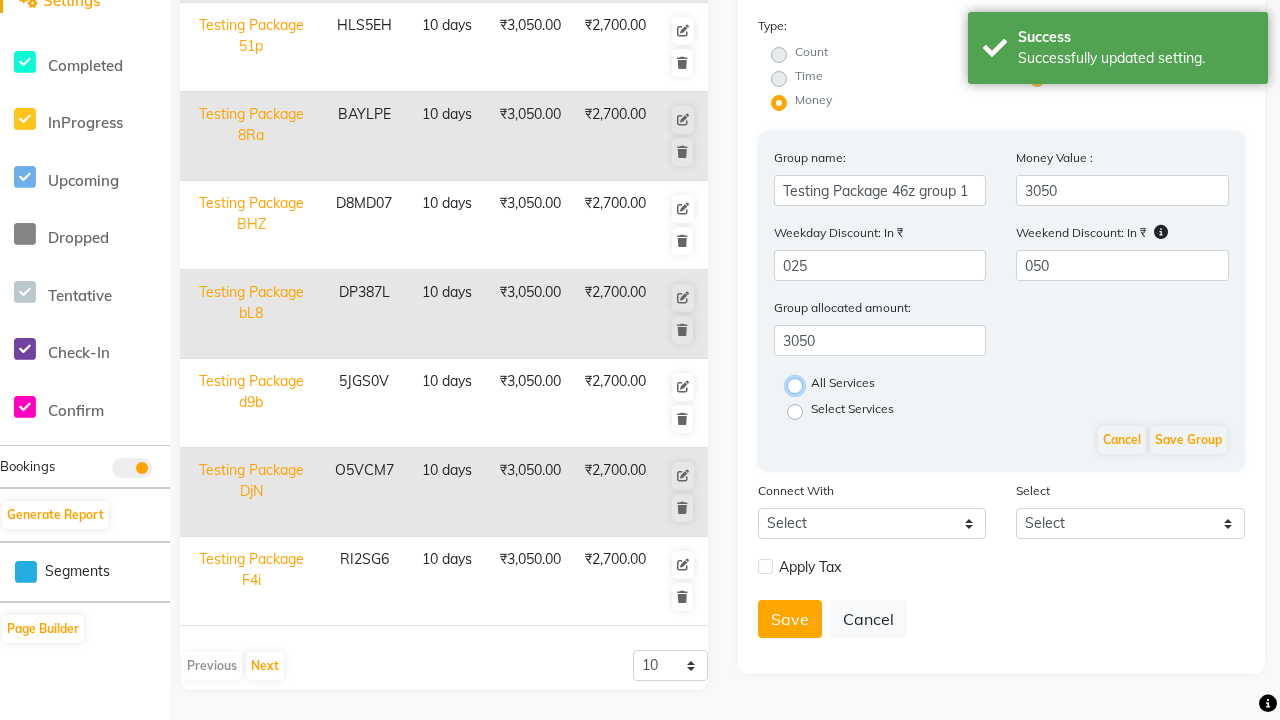 click on "All Services" at bounding box center (801, 384) 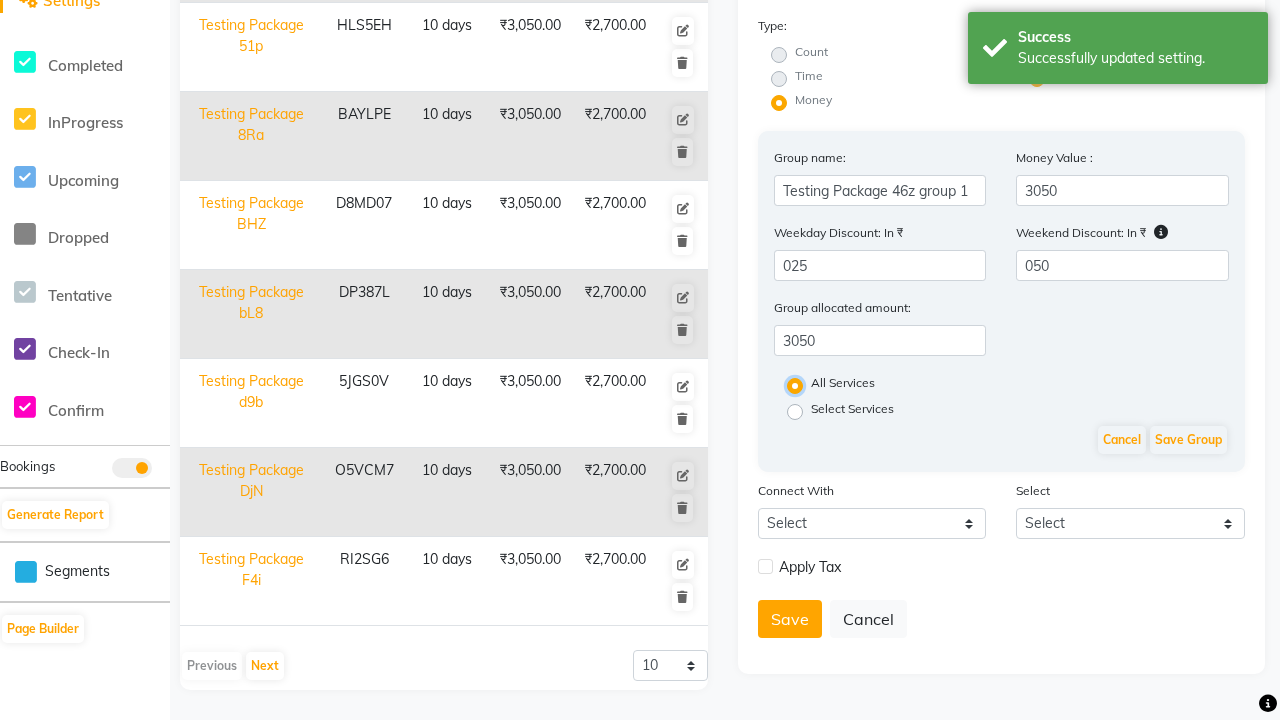scroll, scrollTop: 0, scrollLeft: 0, axis: both 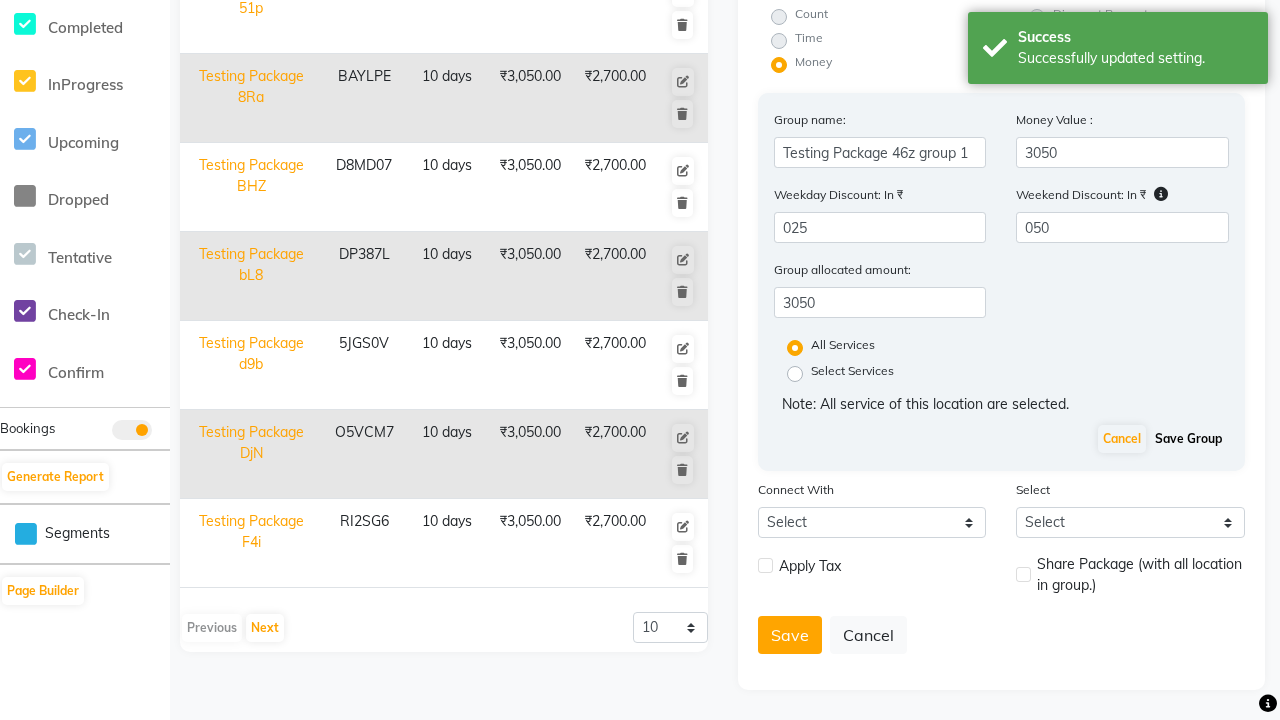 click on "Save Group" 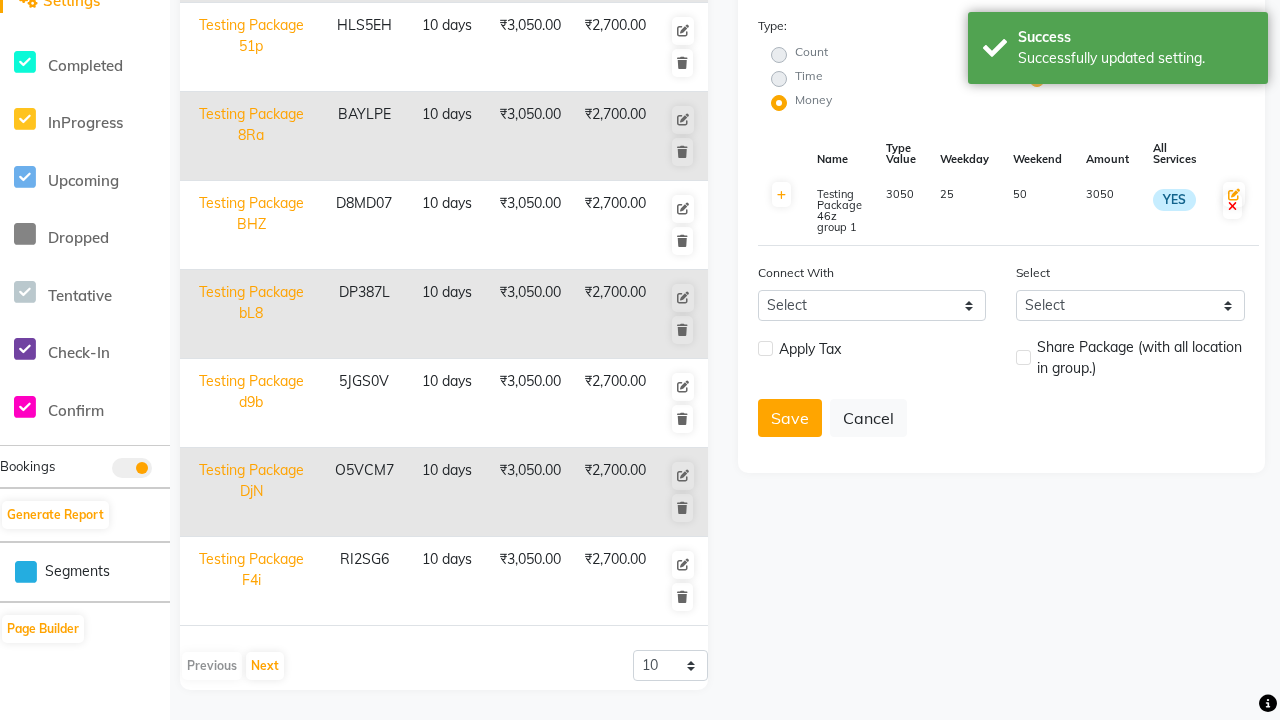 scroll, scrollTop: 525, scrollLeft: 0, axis: vertical 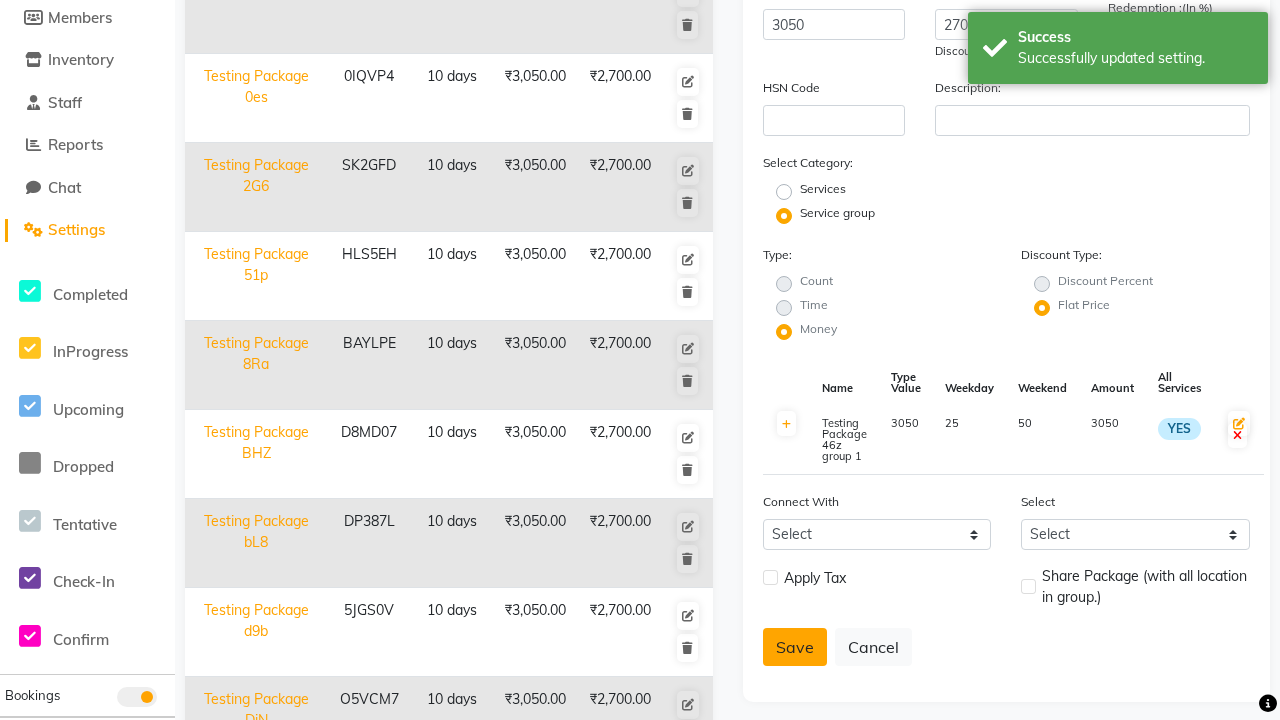 click on "Save" 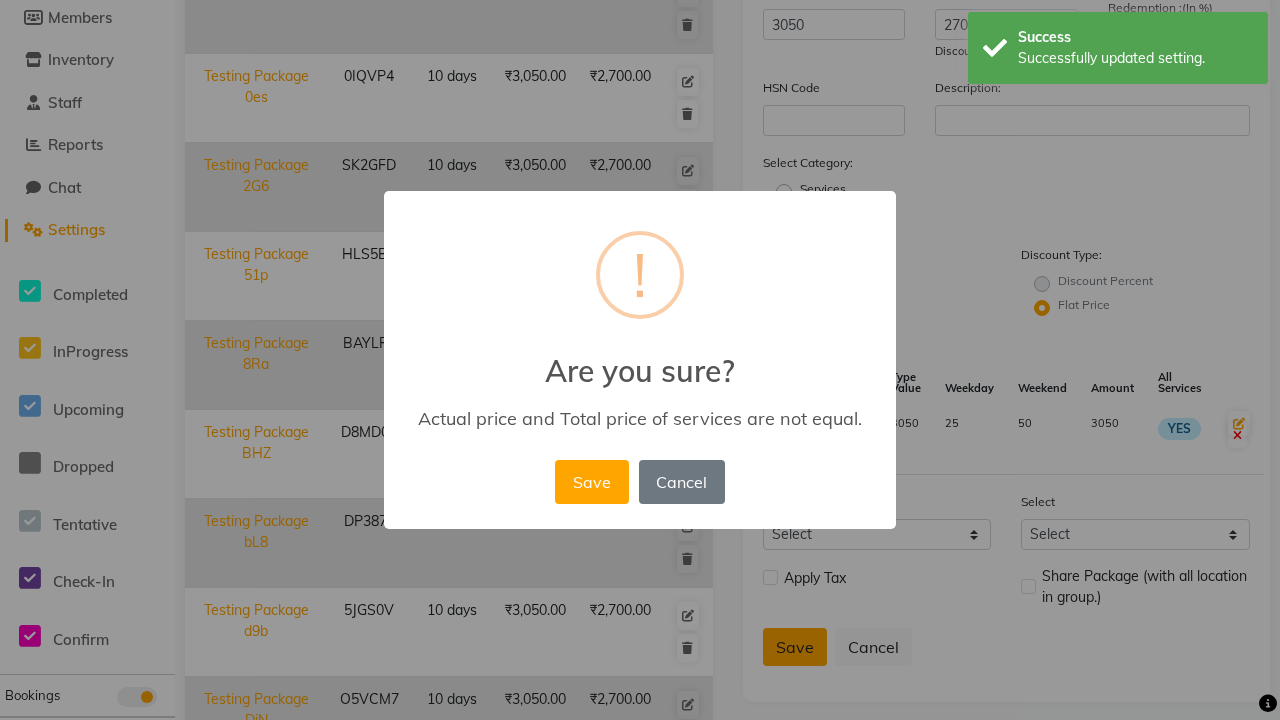 scroll, scrollTop: 316, scrollLeft: 0, axis: vertical 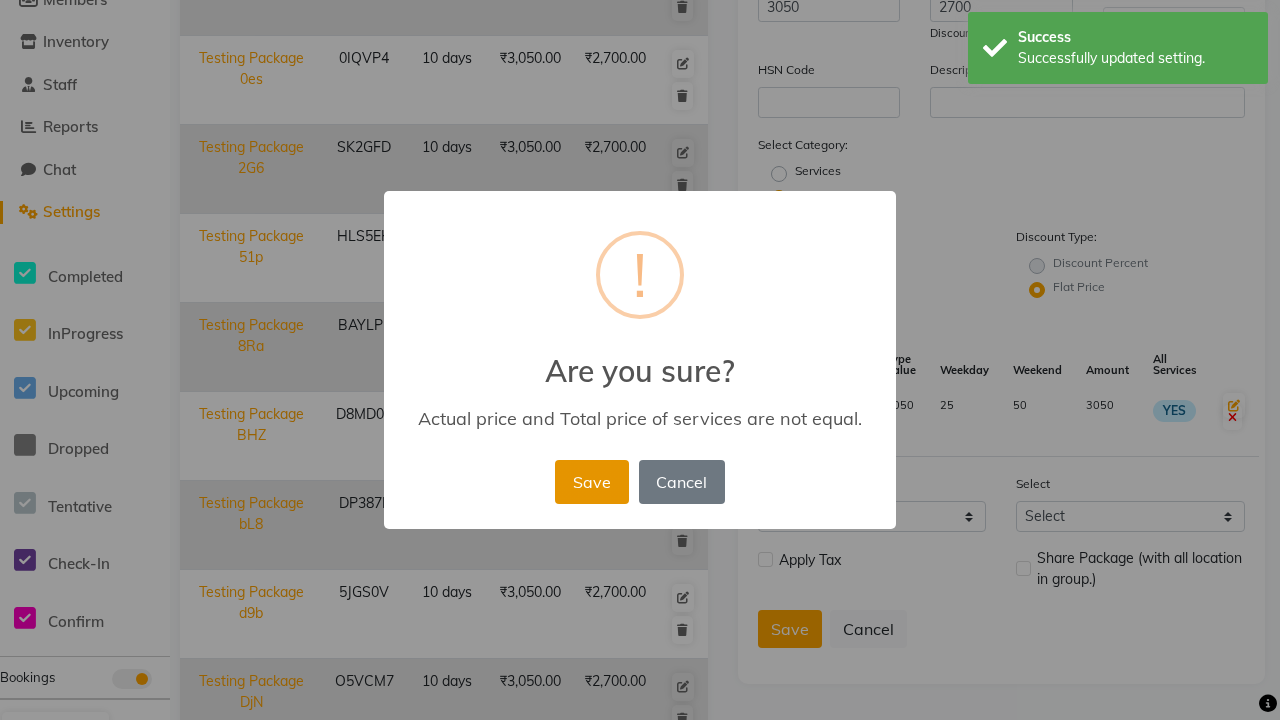 click on "Save" at bounding box center (591, 482) 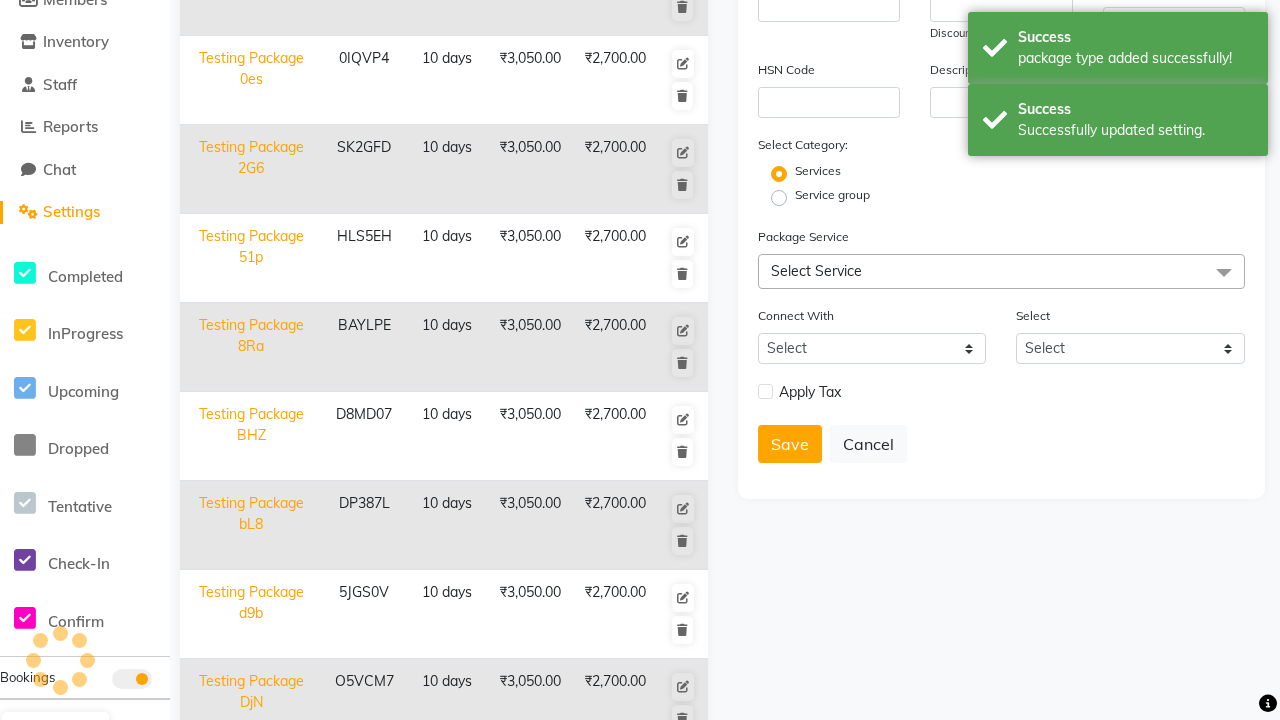 scroll, scrollTop: 527, scrollLeft: 0, axis: vertical 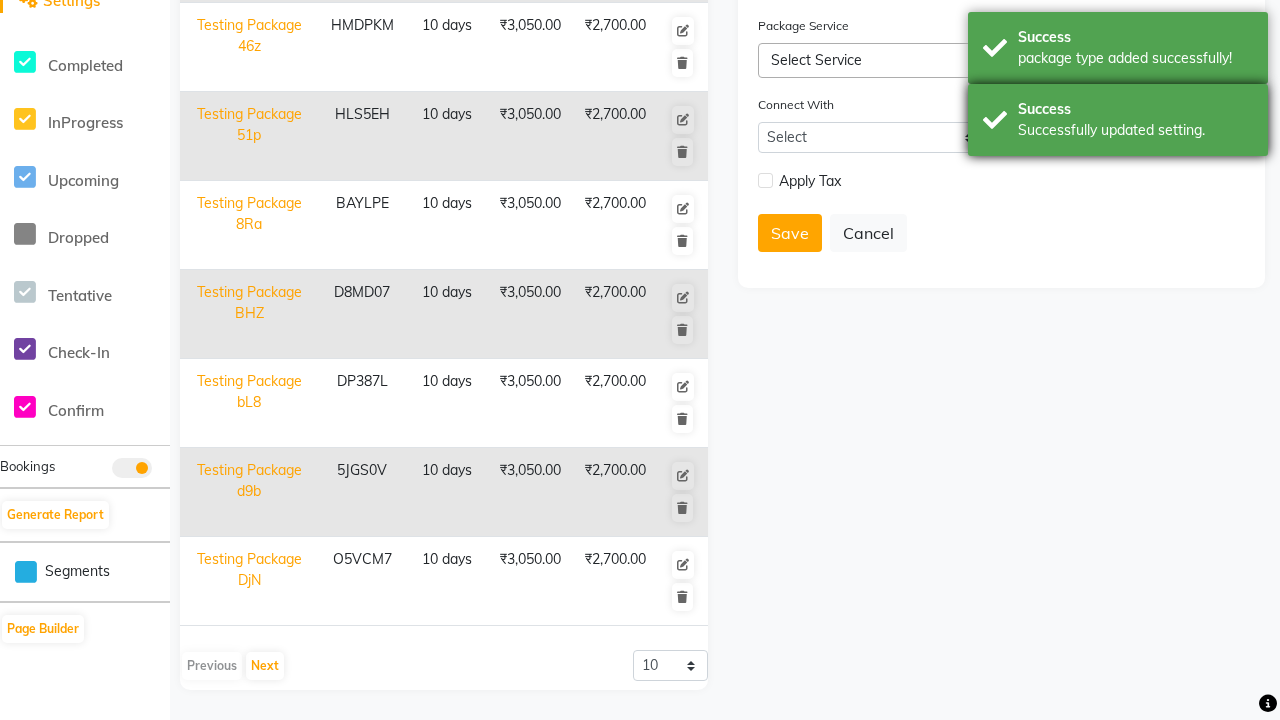 click on "Success   Successfully updated setting." at bounding box center [1118, 120] 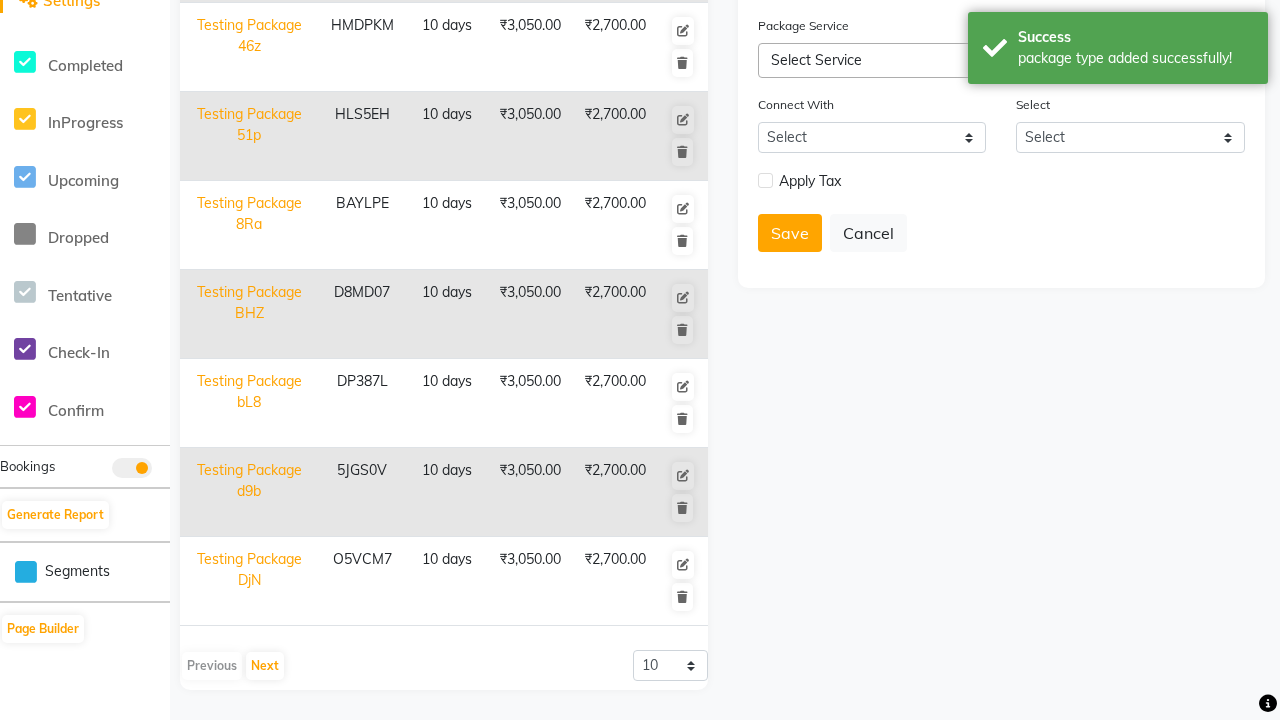 click at bounding box center [32, -491] 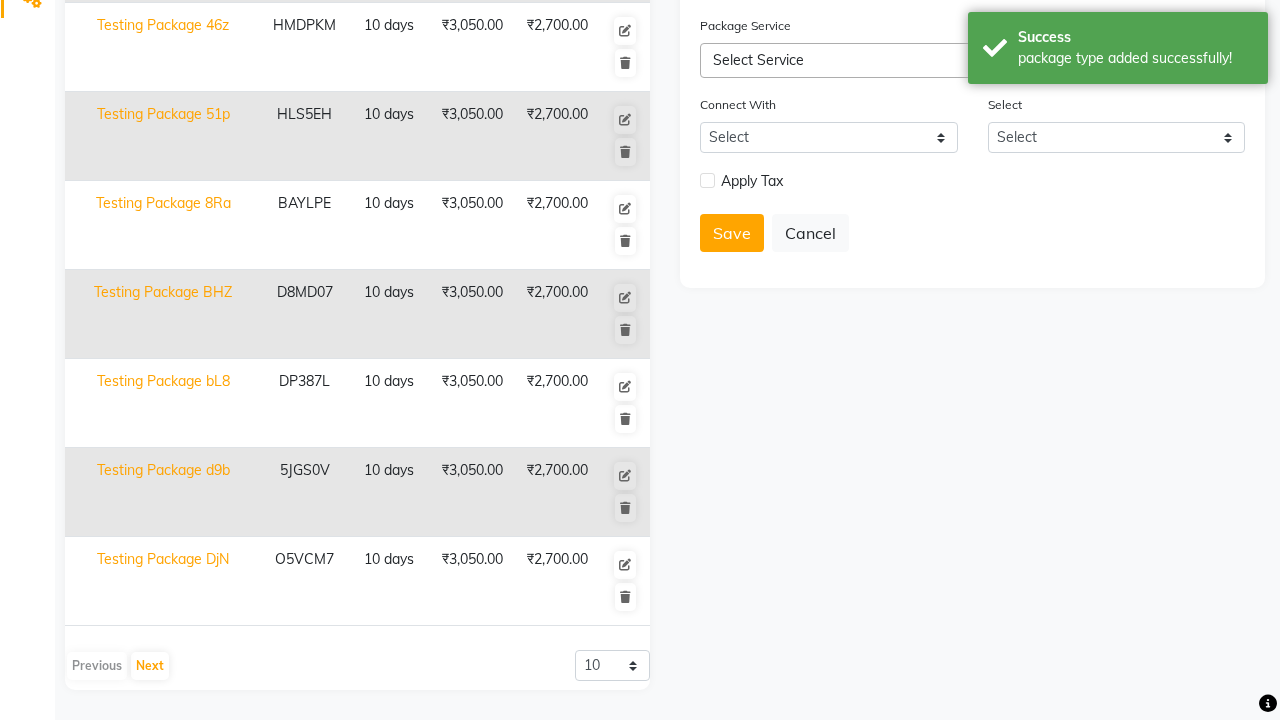 scroll, scrollTop: 0, scrollLeft: 0, axis: both 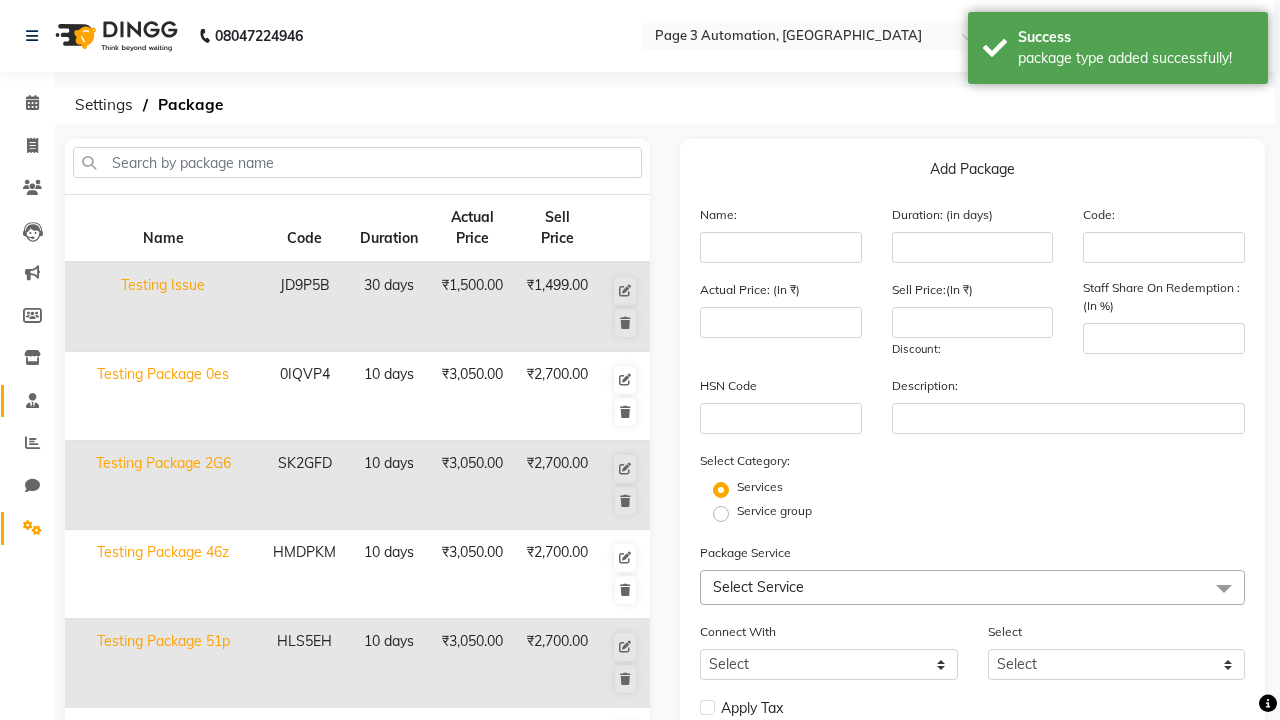 click 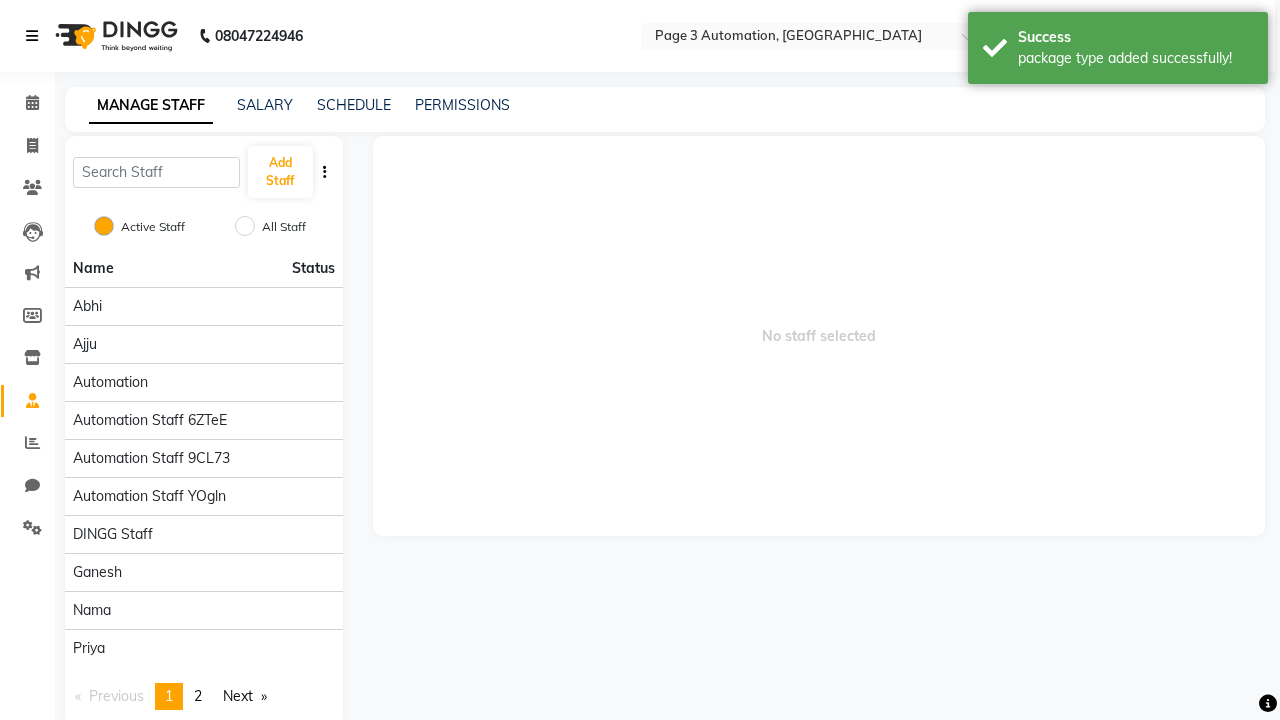 click at bounding box center [32, 36] 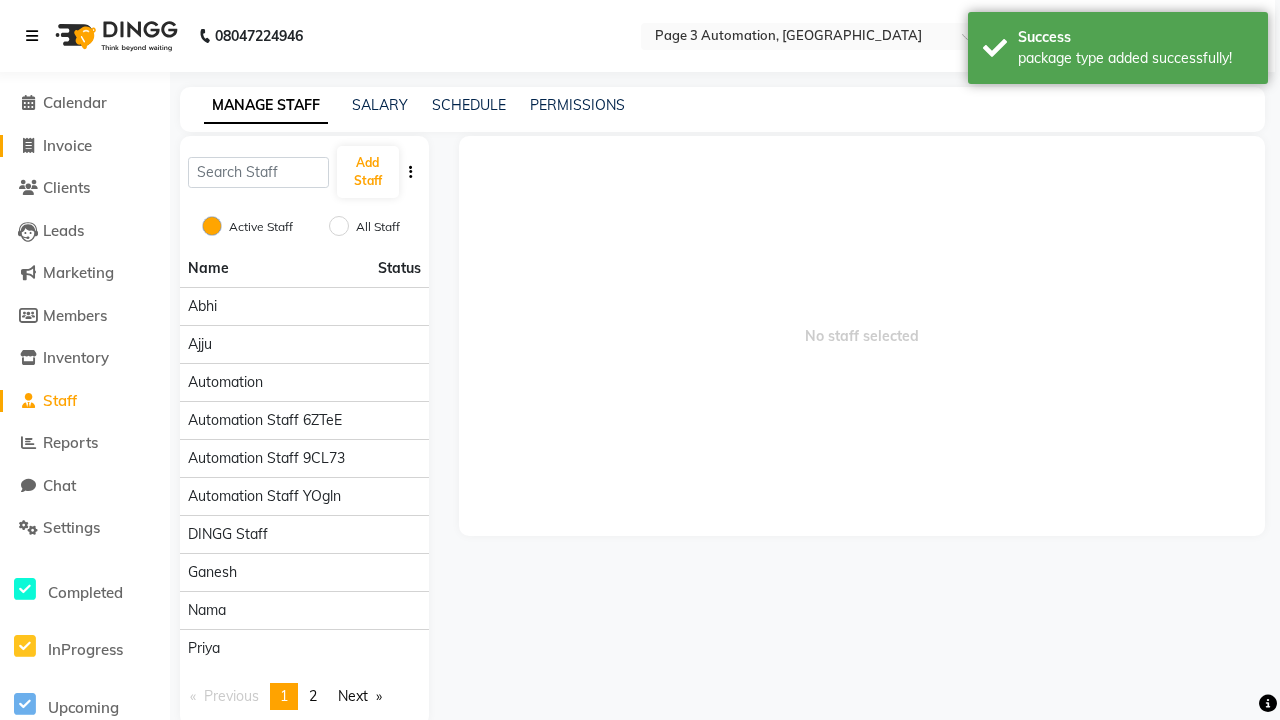 click on "Invoice" 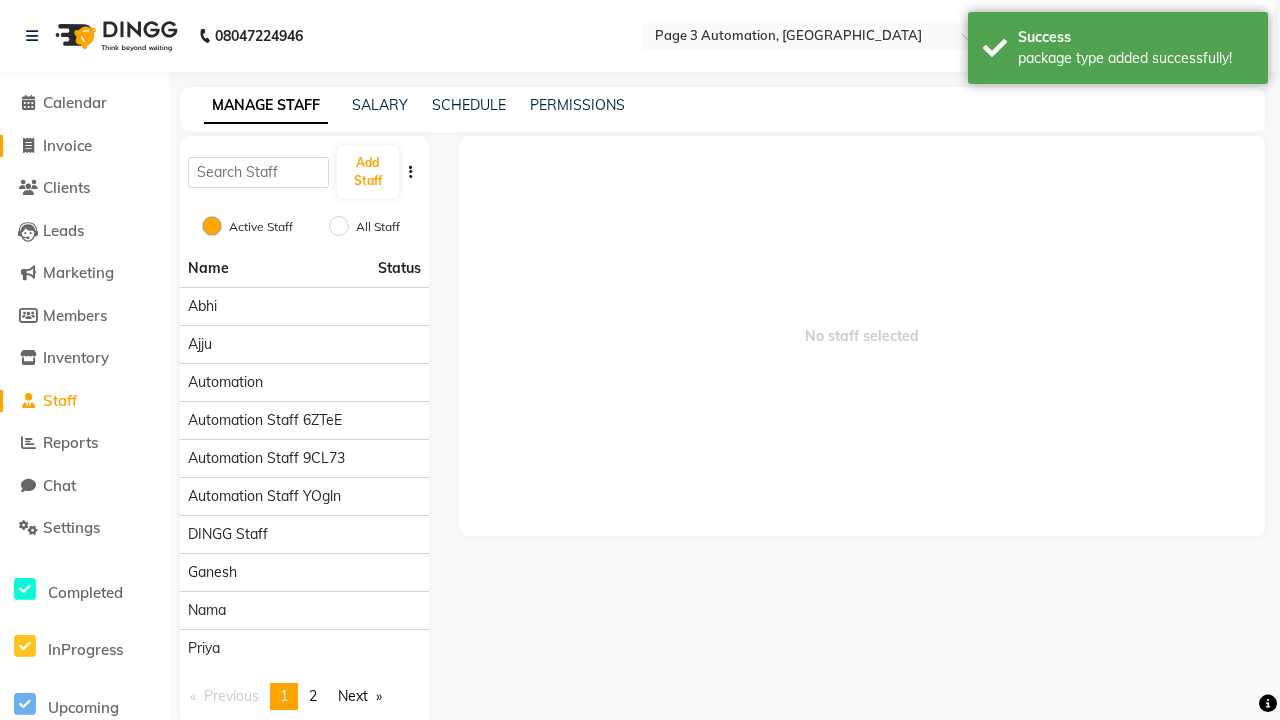 select on "service" 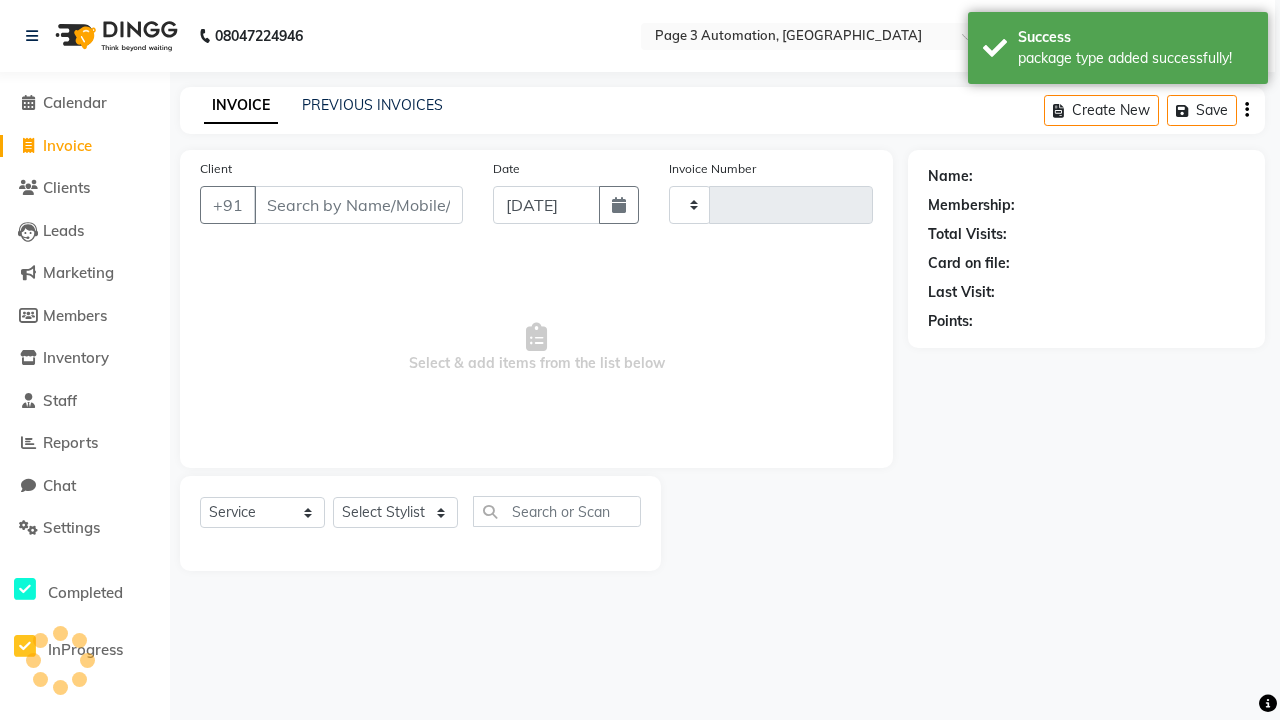 type on "6755" 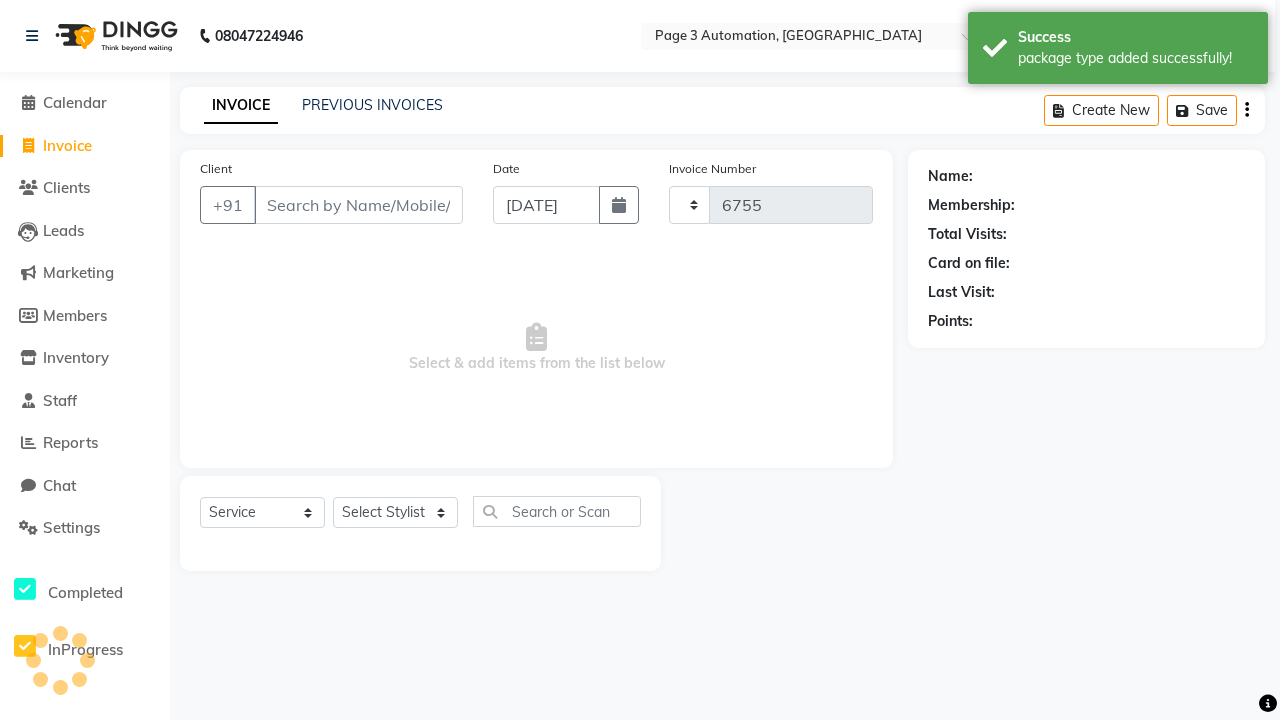 select on "2774" 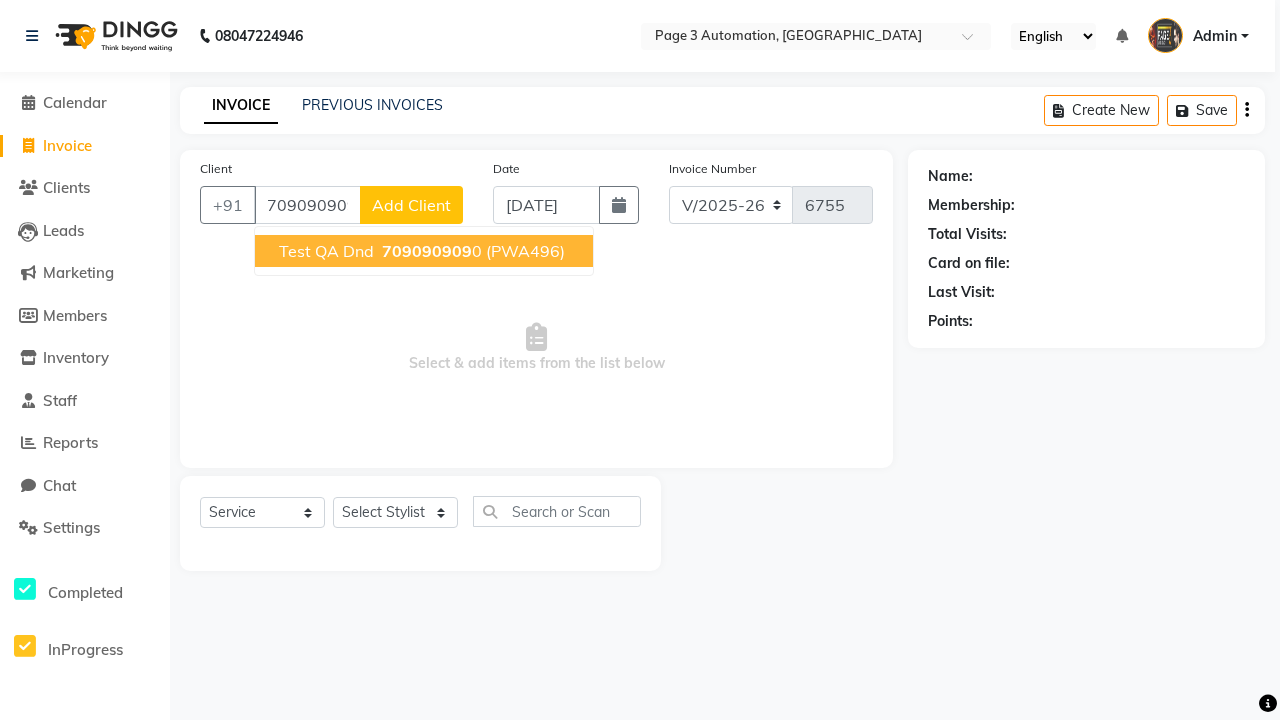 click on "709090909" at bounding box center (427, 251) 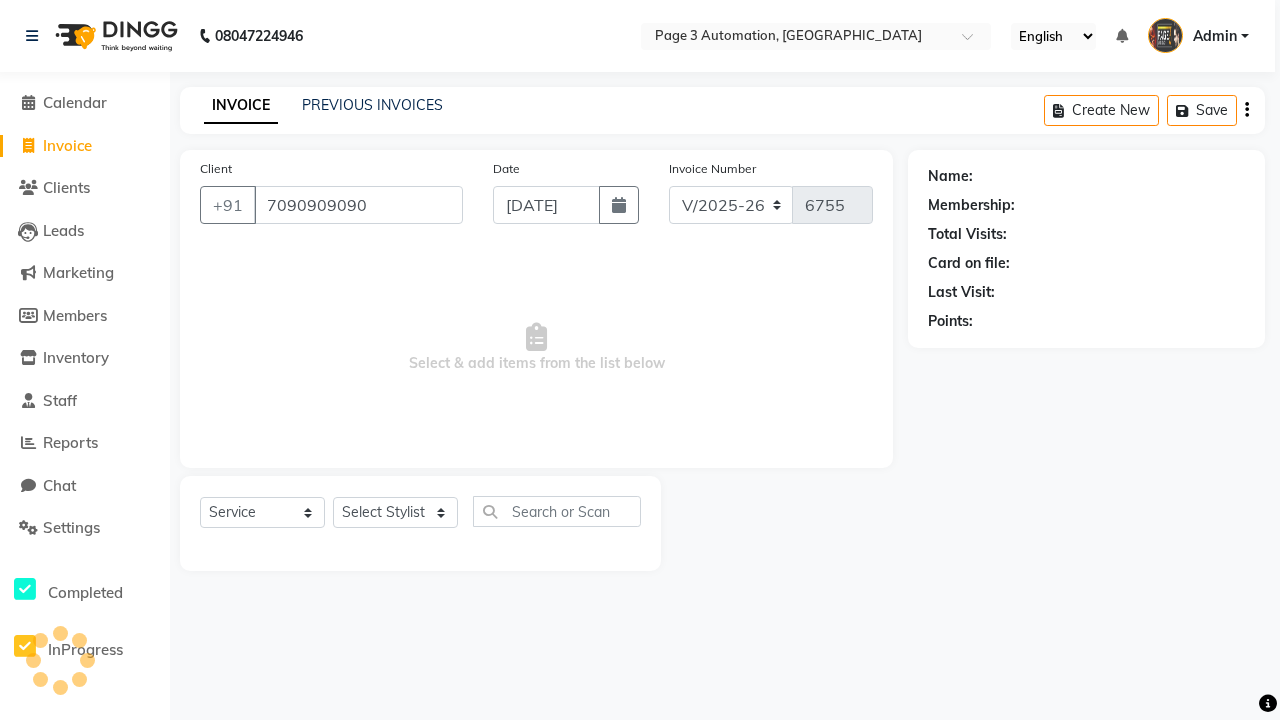 type on "7090909090" 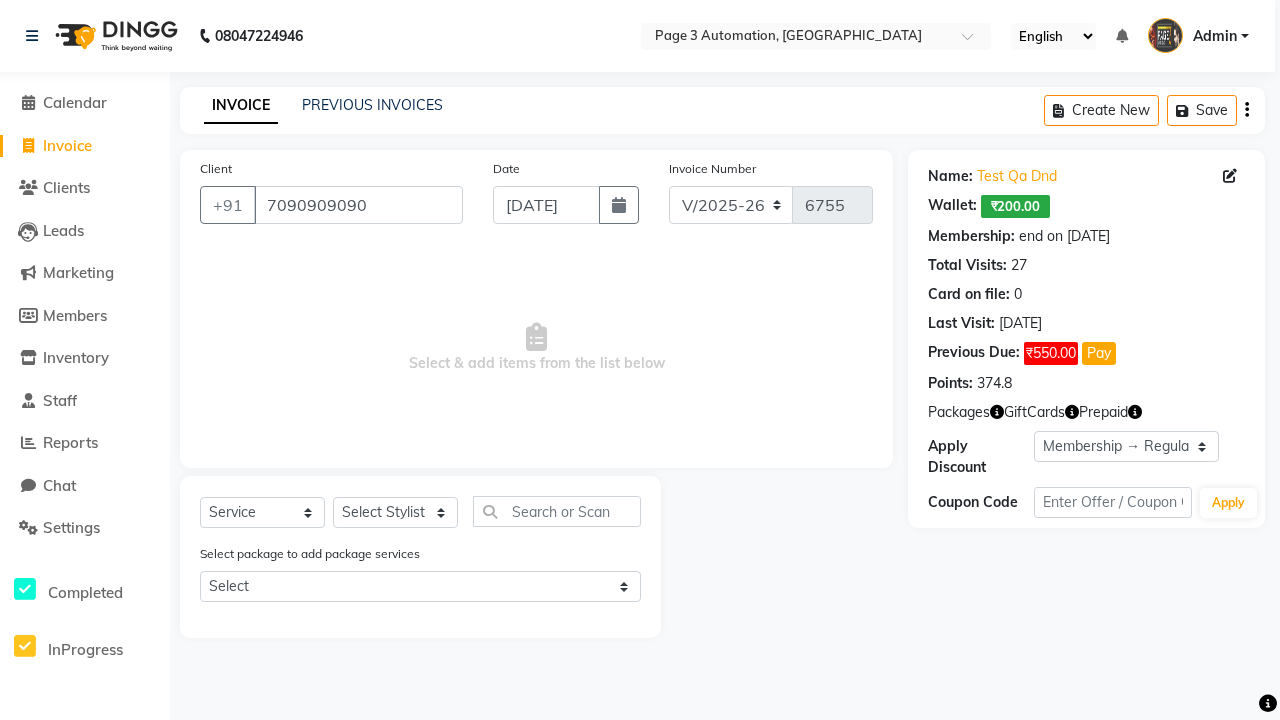 select on "0:" 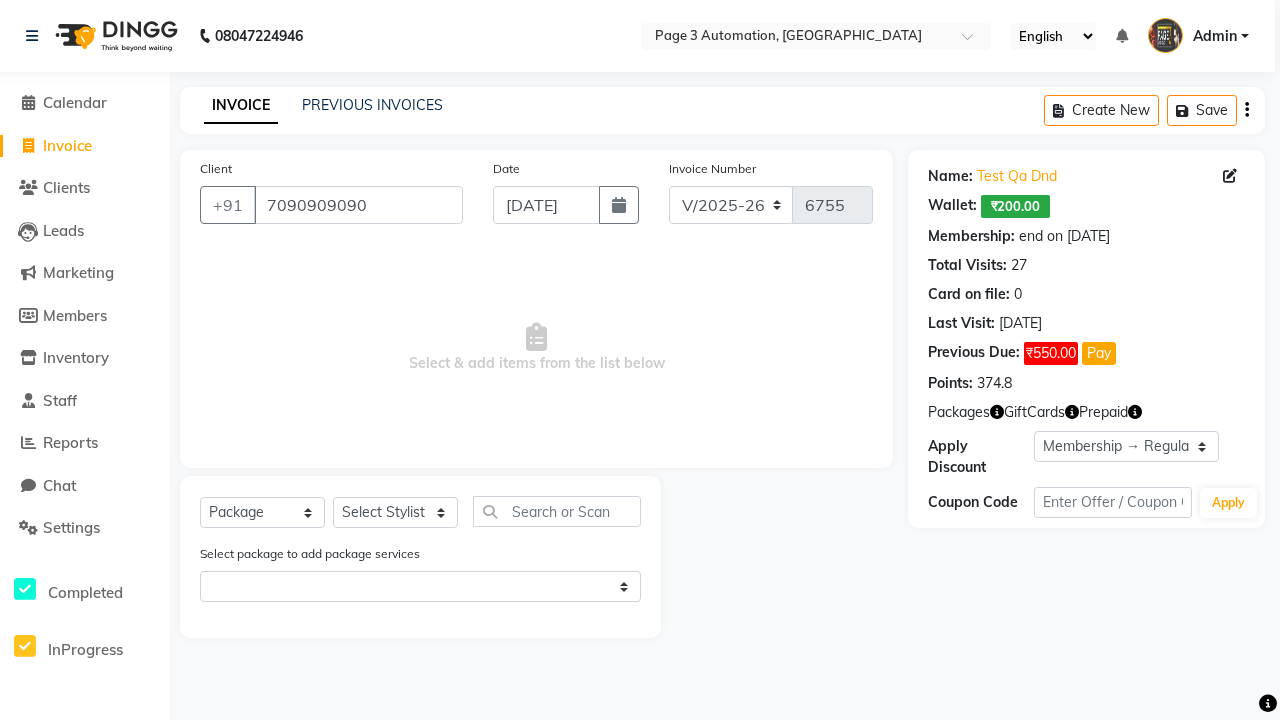 select on "71572" 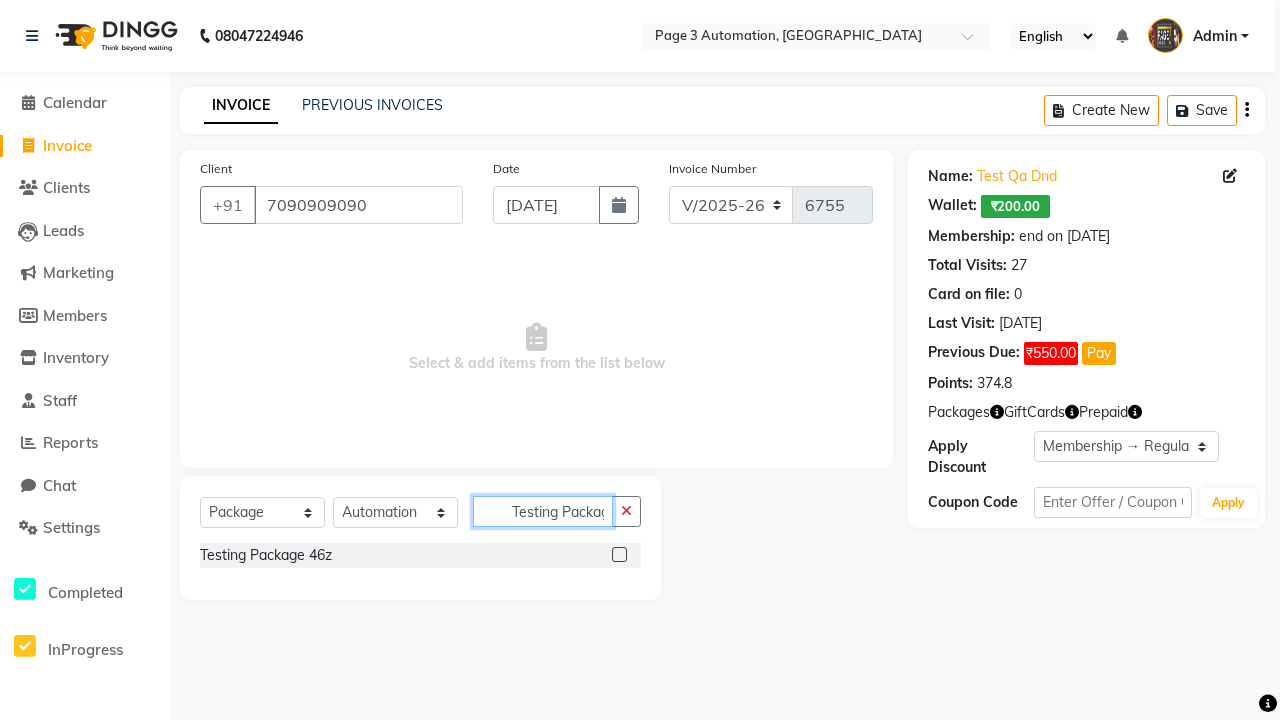 scroll, scrollTop: 0, scrollLeft: 12, axis: horizontal 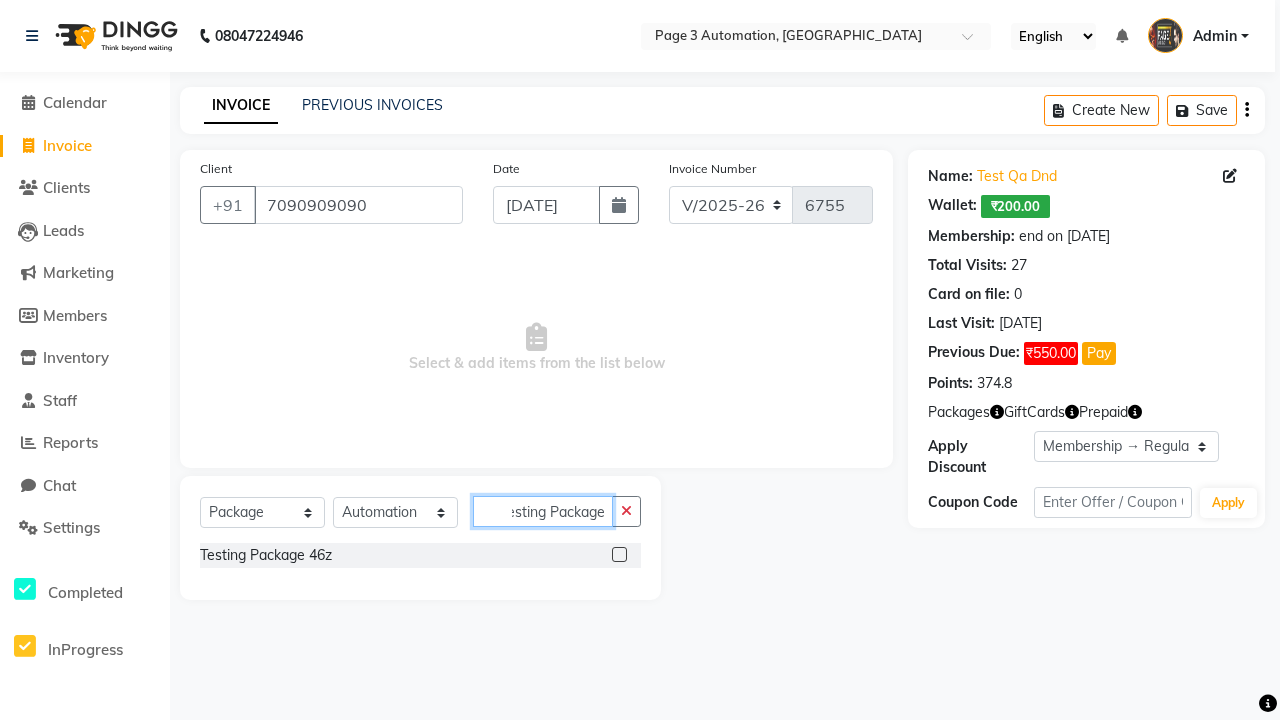 type on "Testing Package 46z" 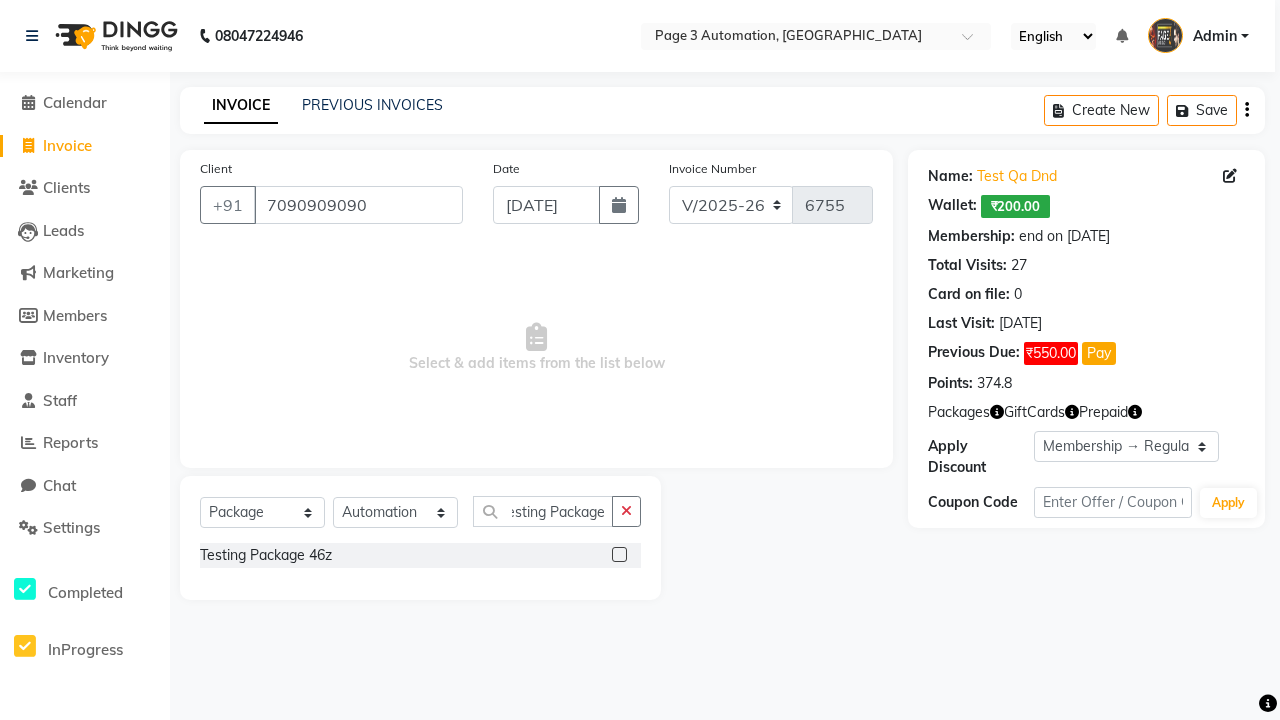 click 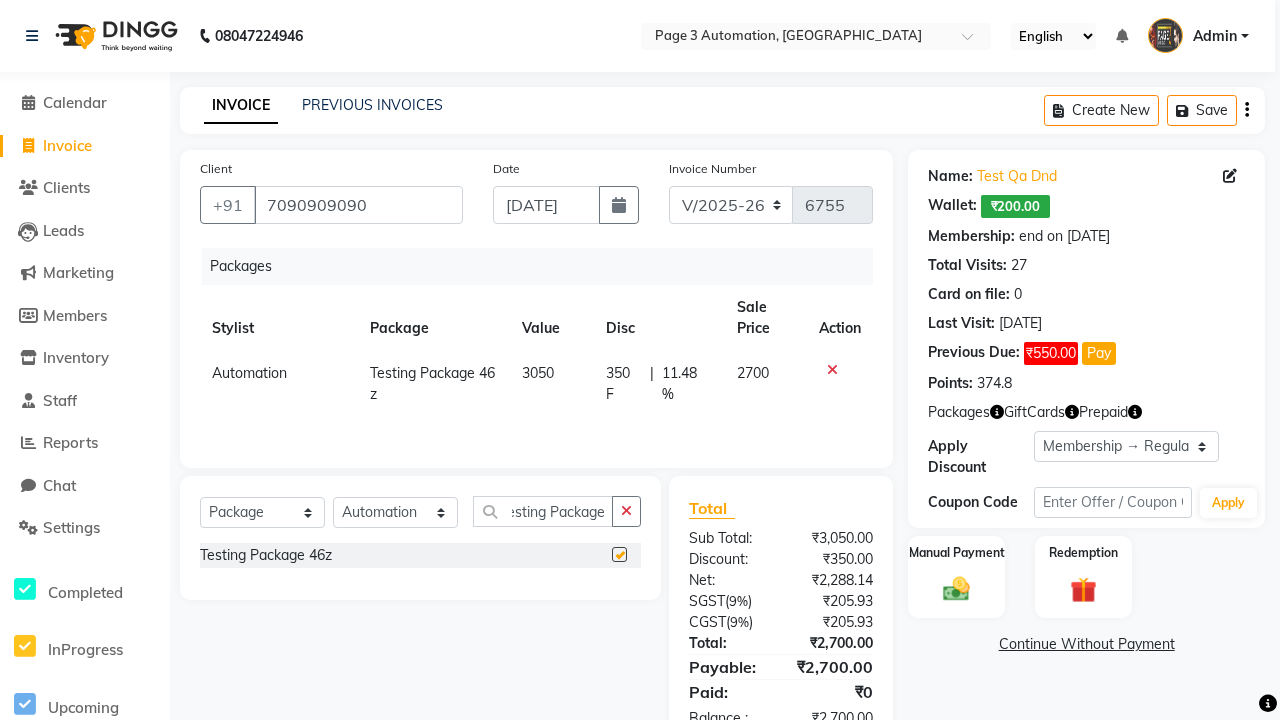 scroll, scrollTop: 0, scrollLeft: 0, axis: both 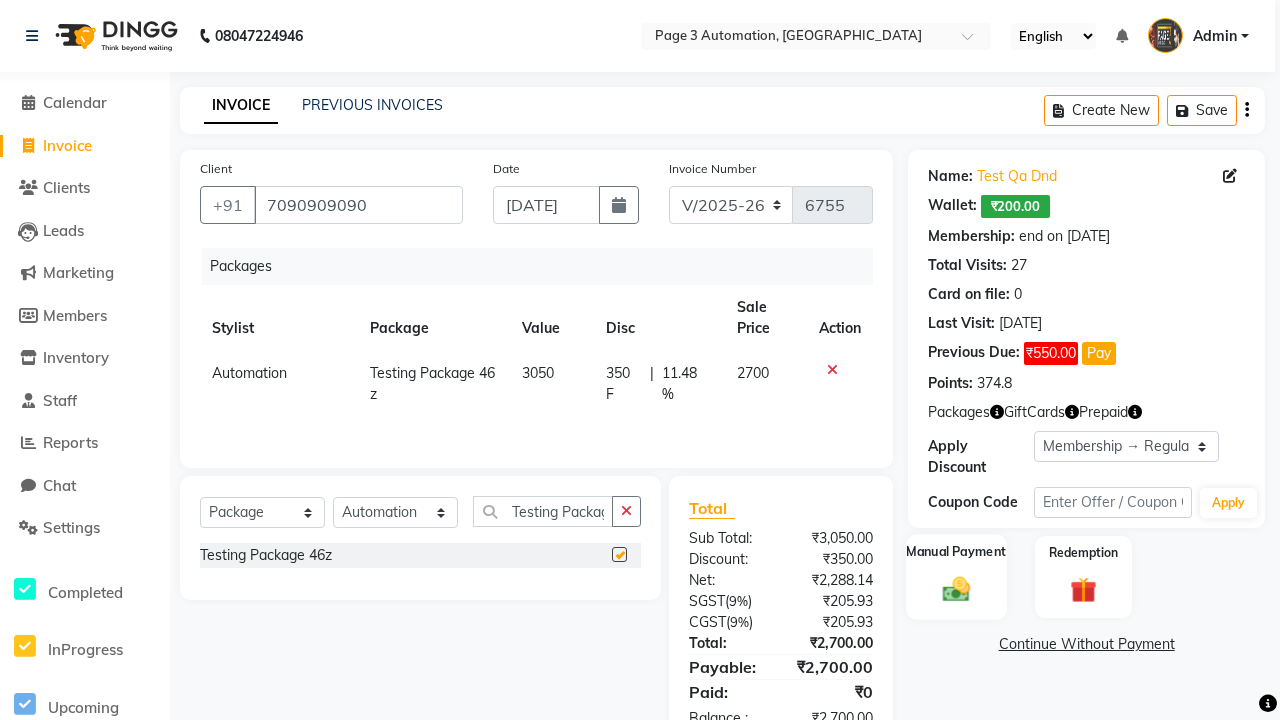 click 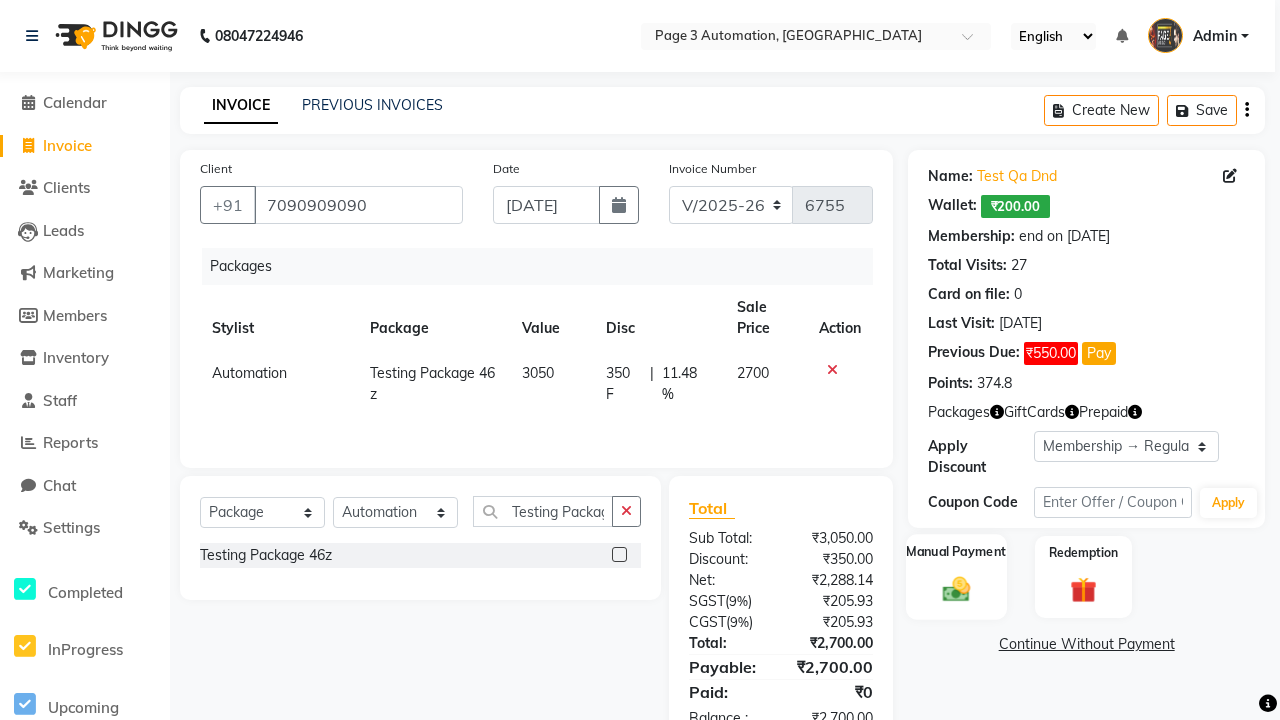 checkbox on "false" 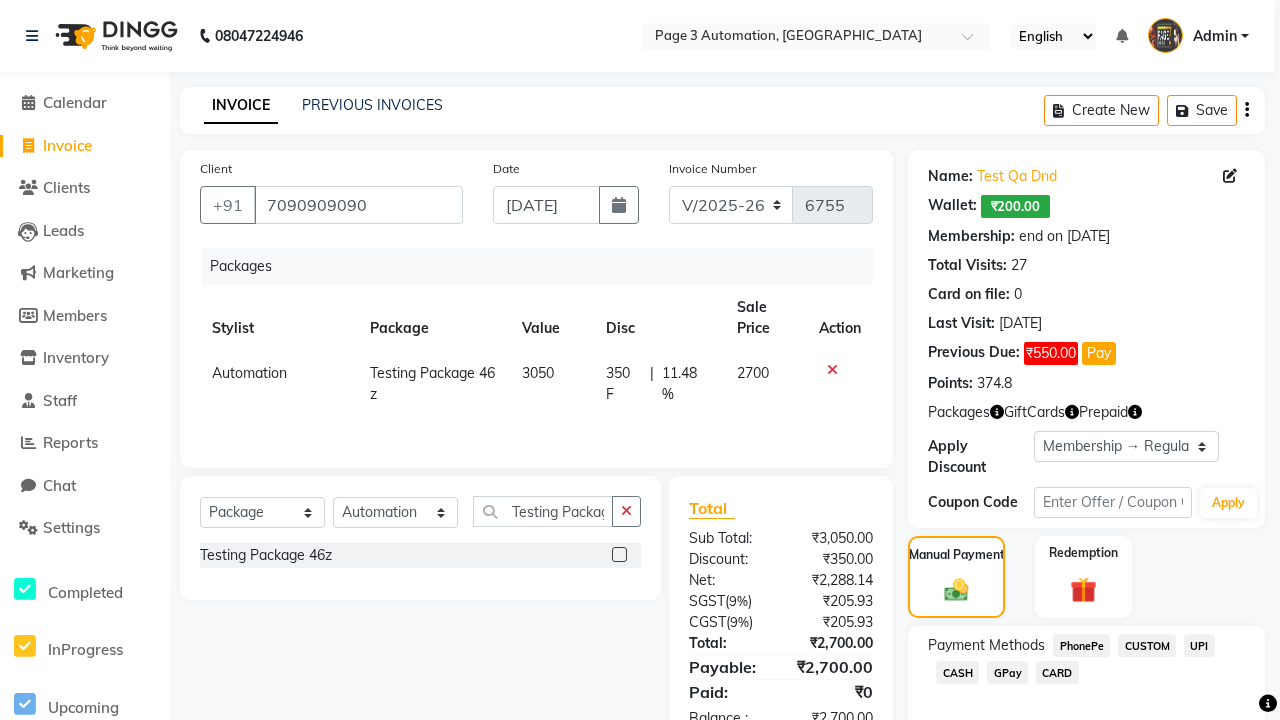 click on "PhonePe" 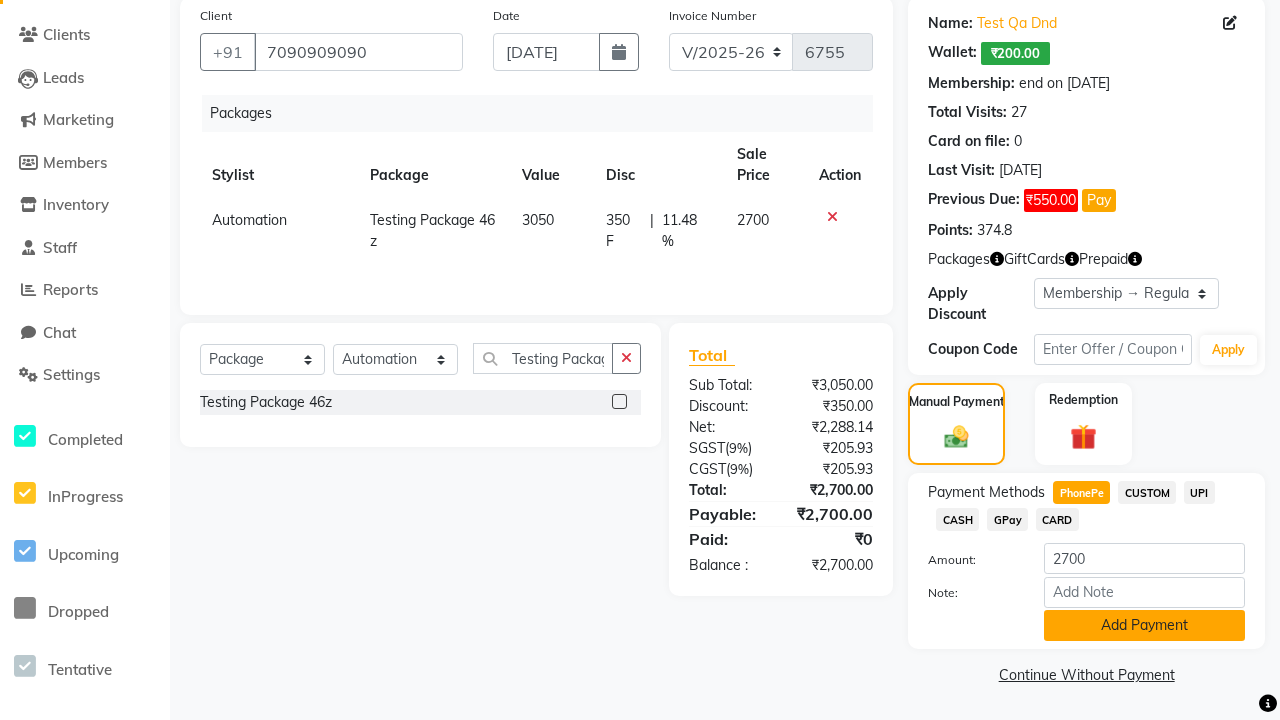 click on "Add Payment" 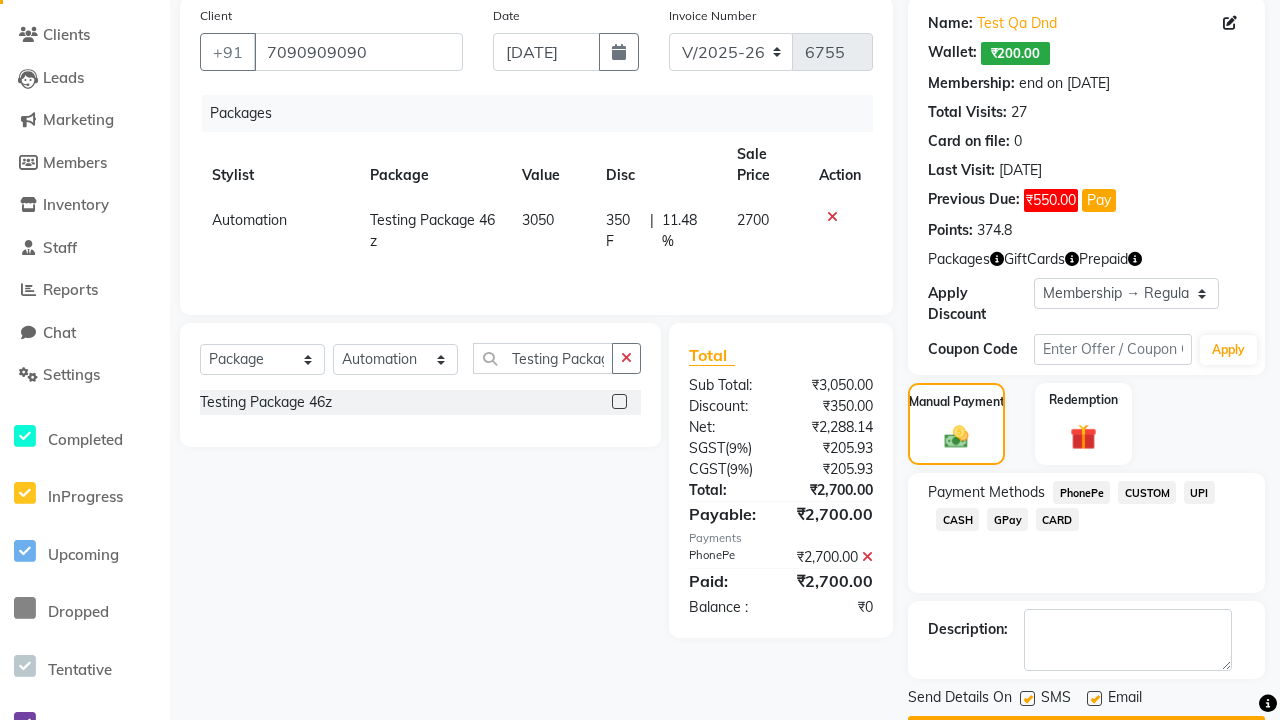 click 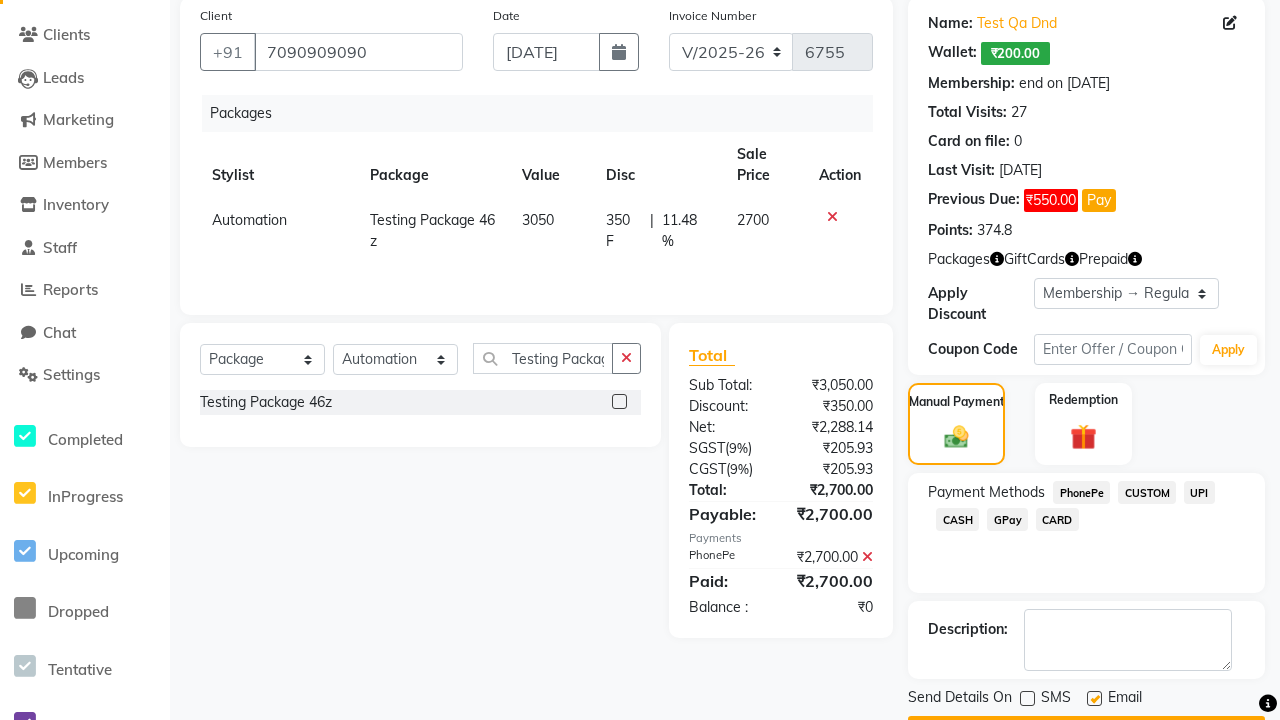 click 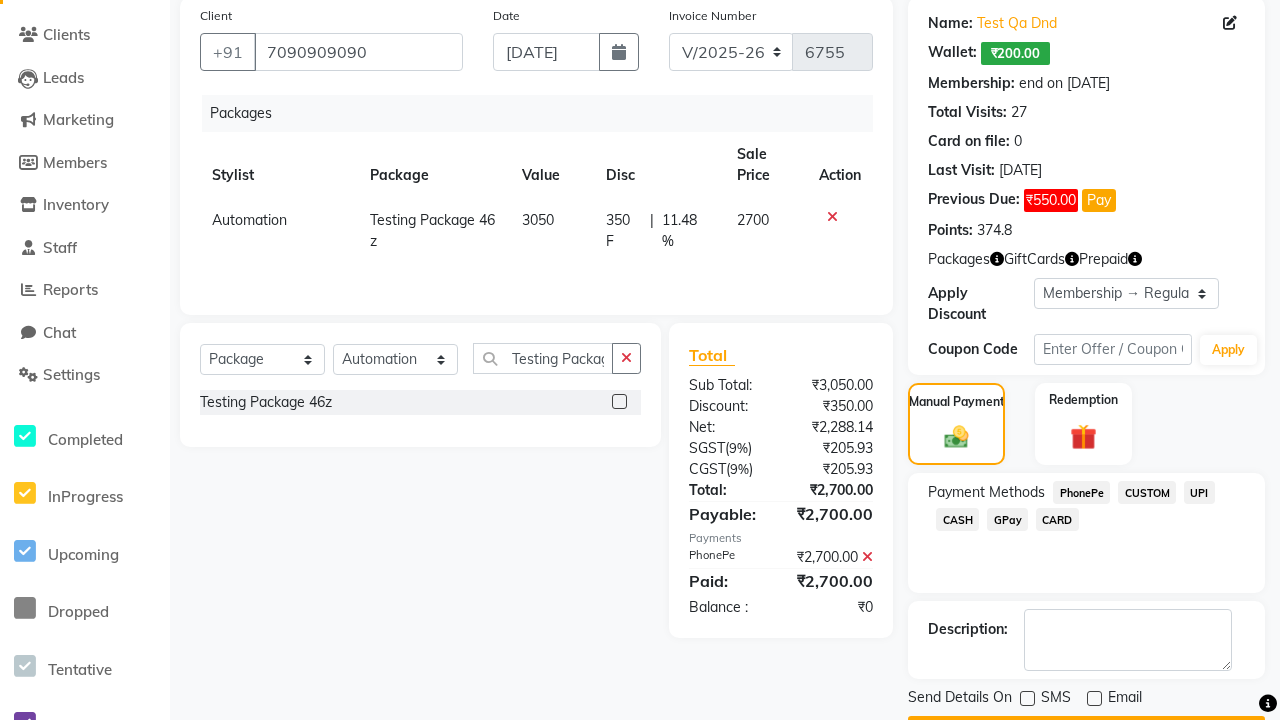 click on "Checkout" 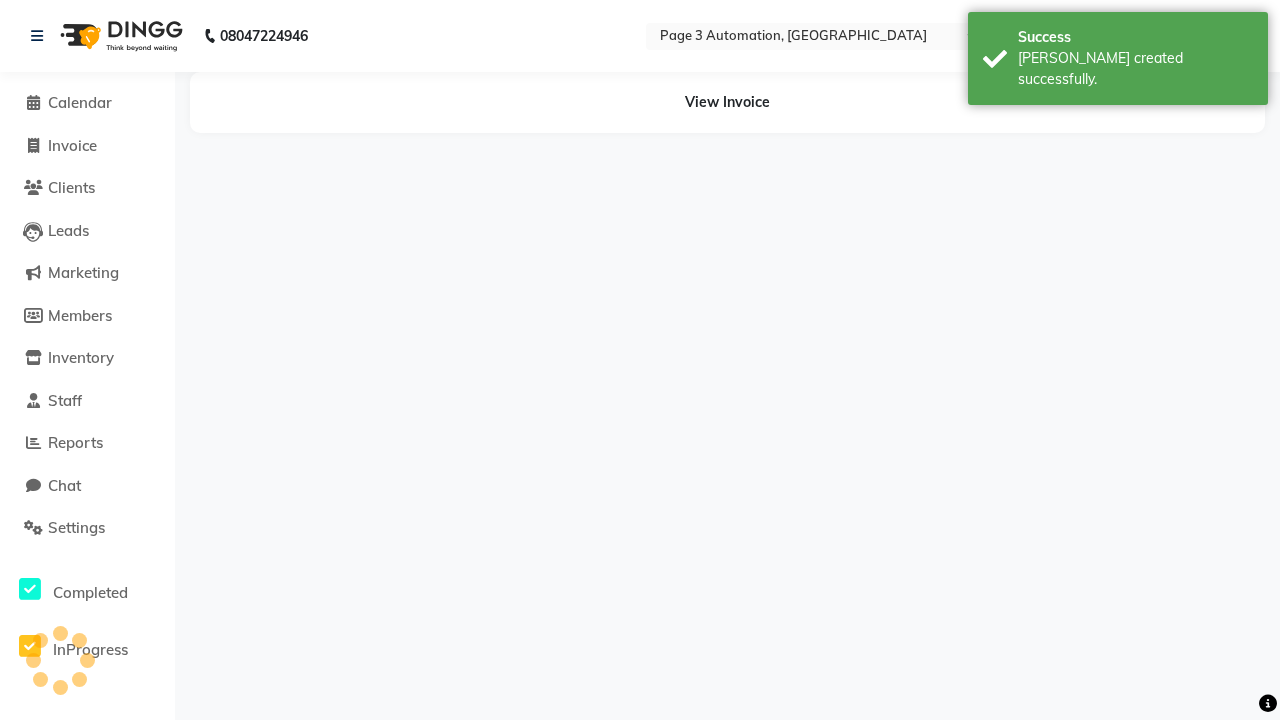 scroll, scrollTop: 0, scrollLeft: 0, axis: both 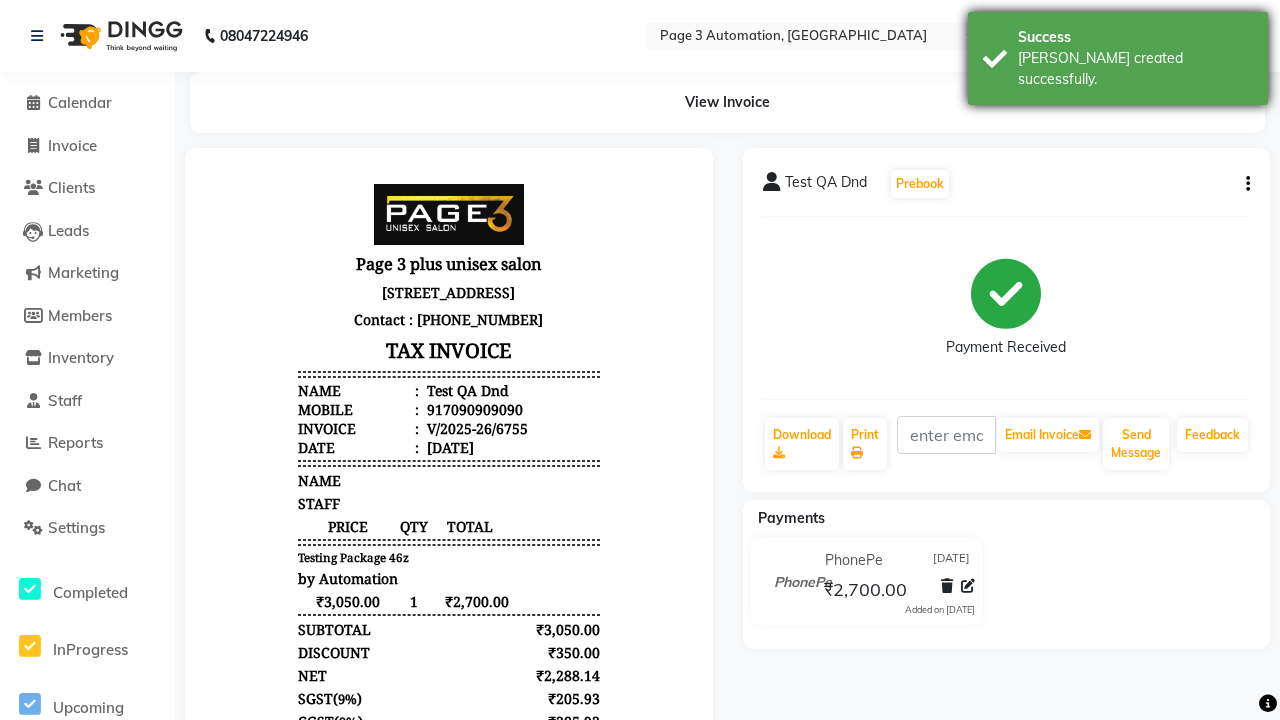 click on "[PERSON_NAME] created successfully." at bounding box center [1135, 69] 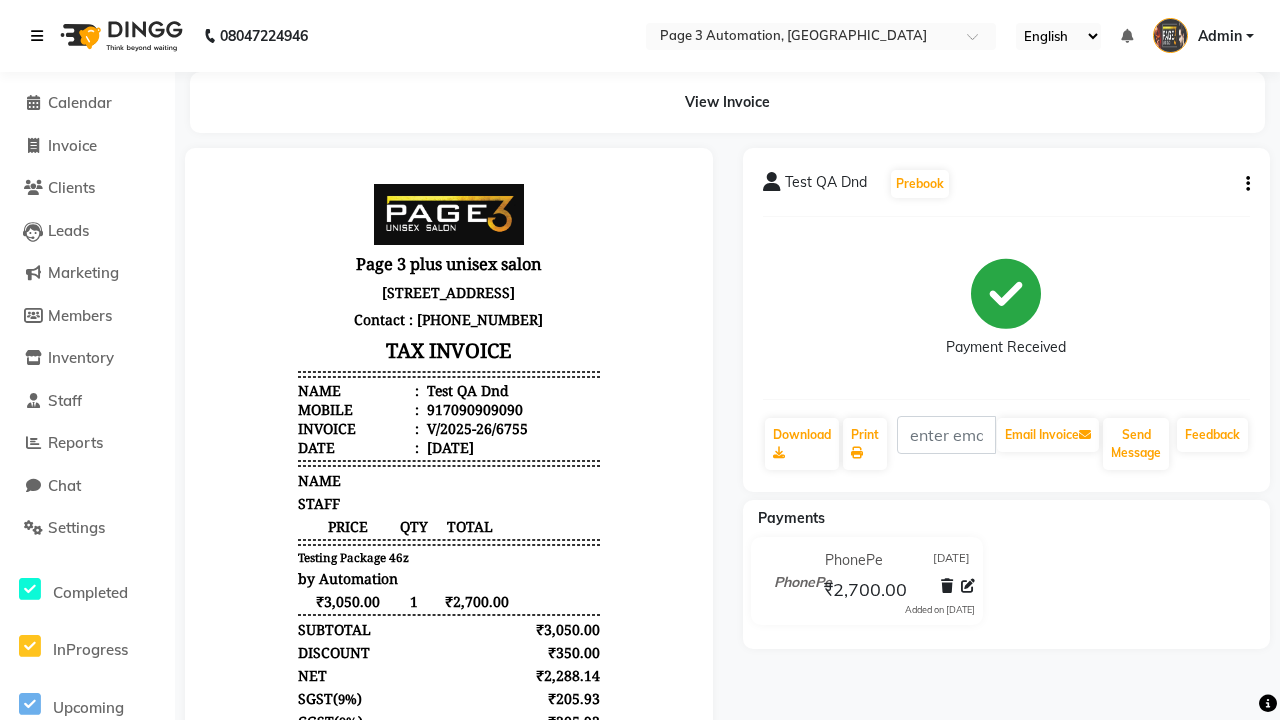 click at bounding box center (37, 36) 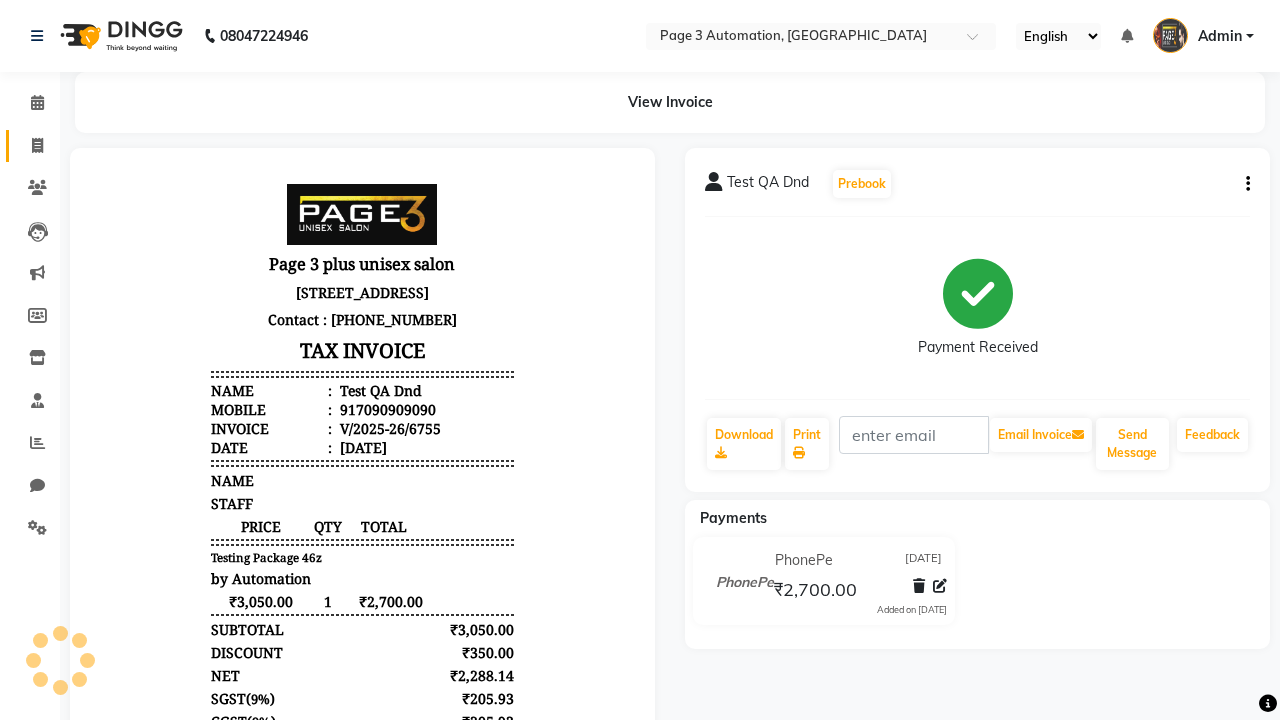 click 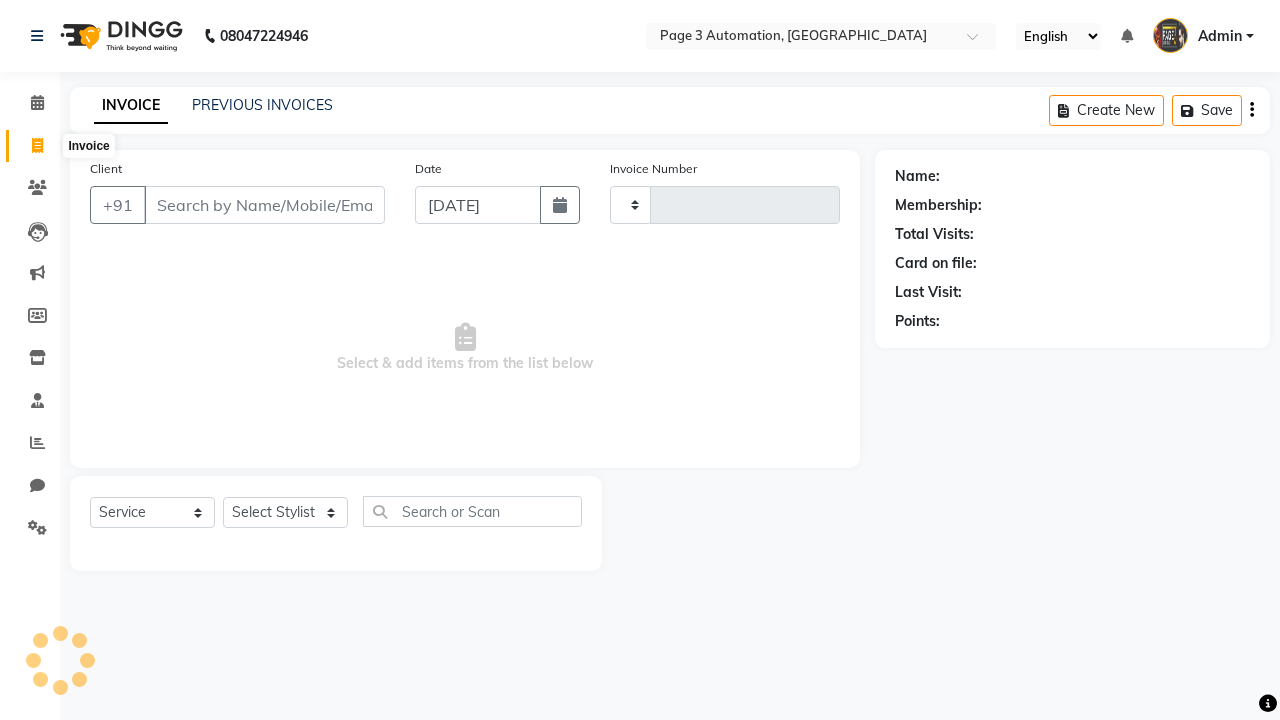 type on "6756" 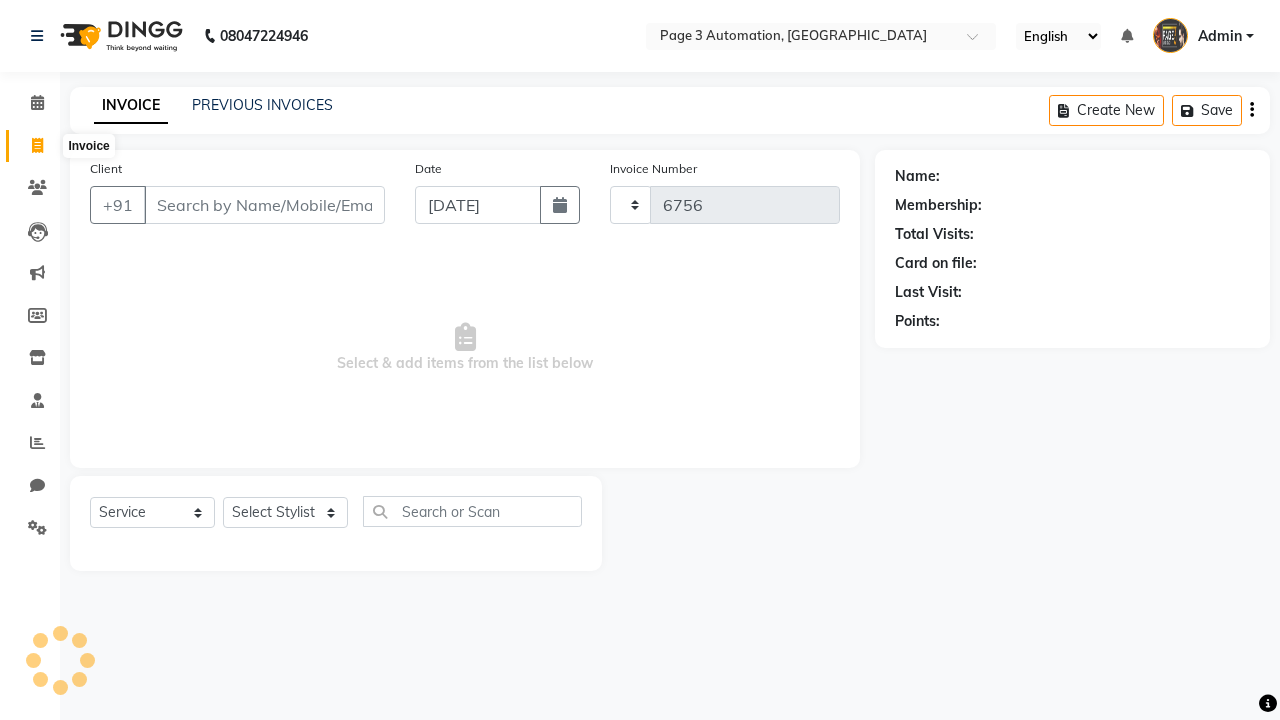 select on "2774" 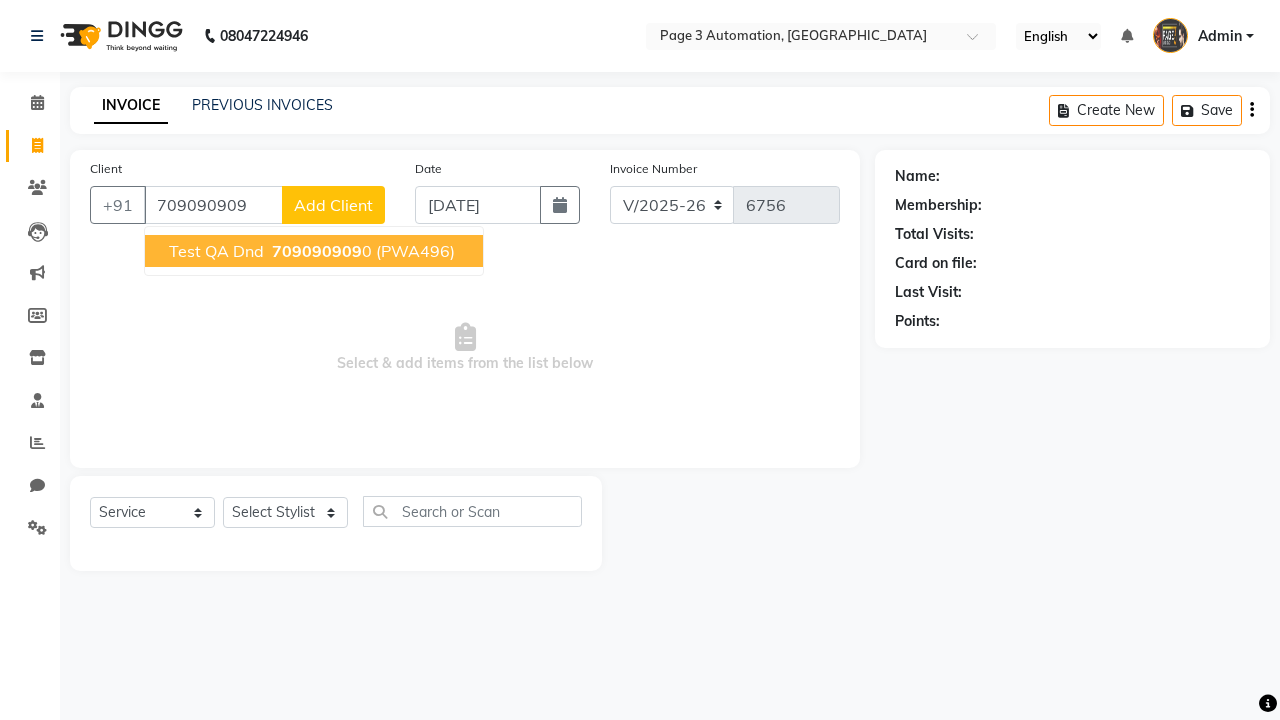 click on "709090909" at bounding box center [317, 251] 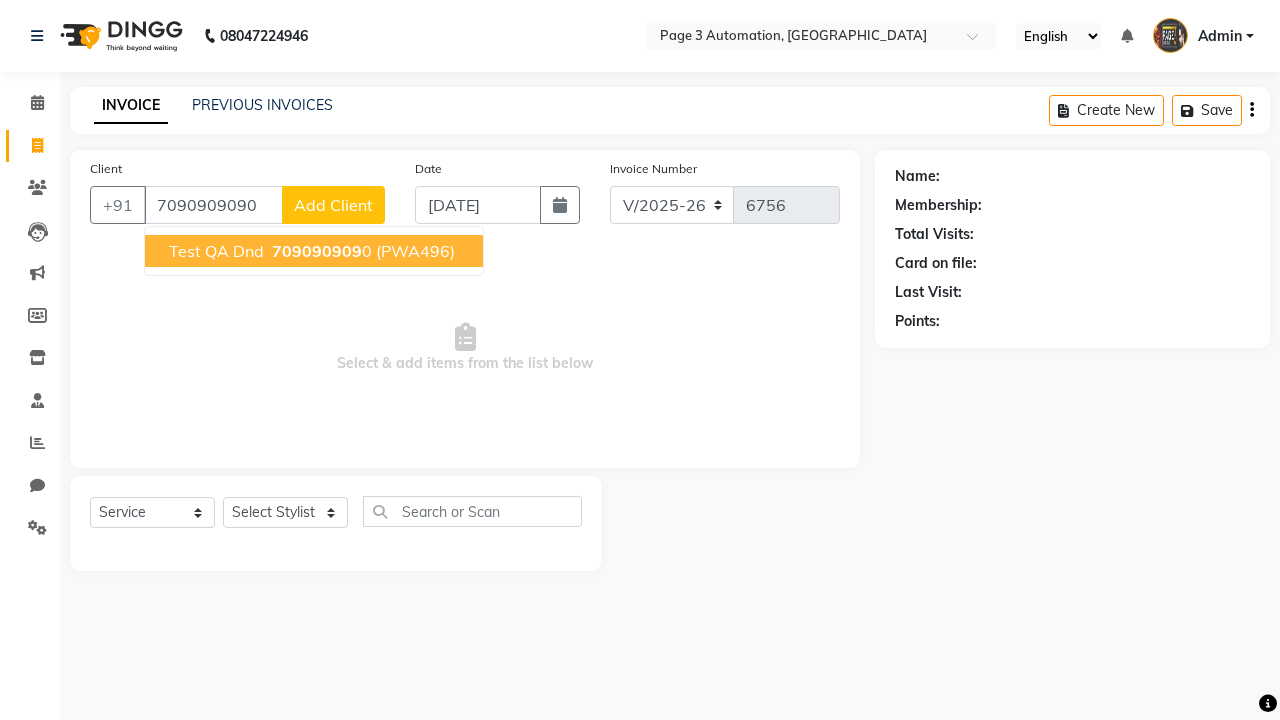 type on "7090909090" 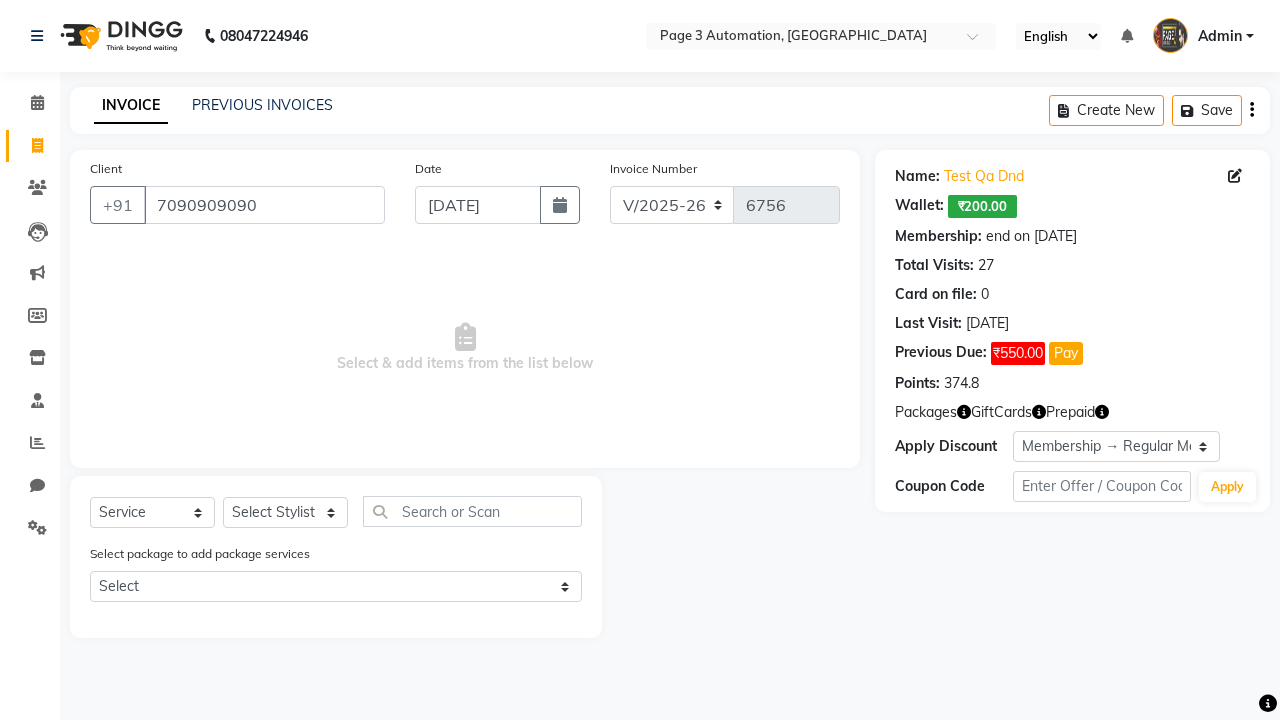 select on "0:" 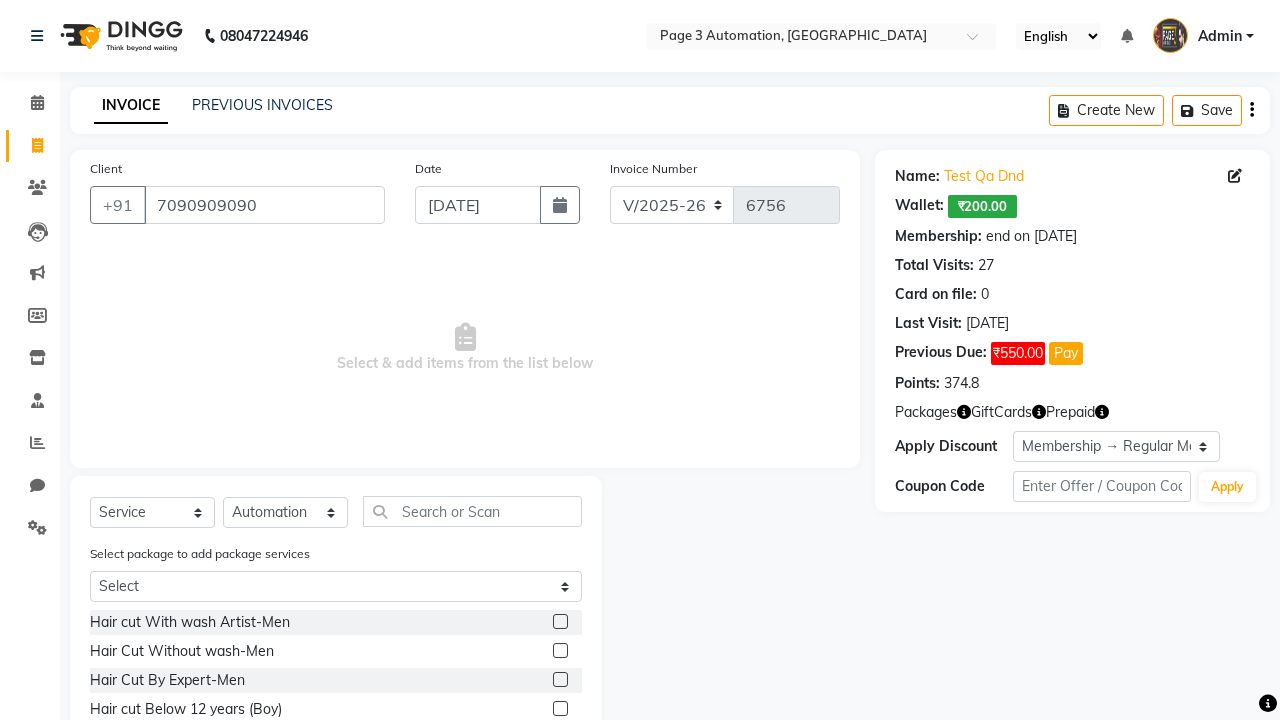 click 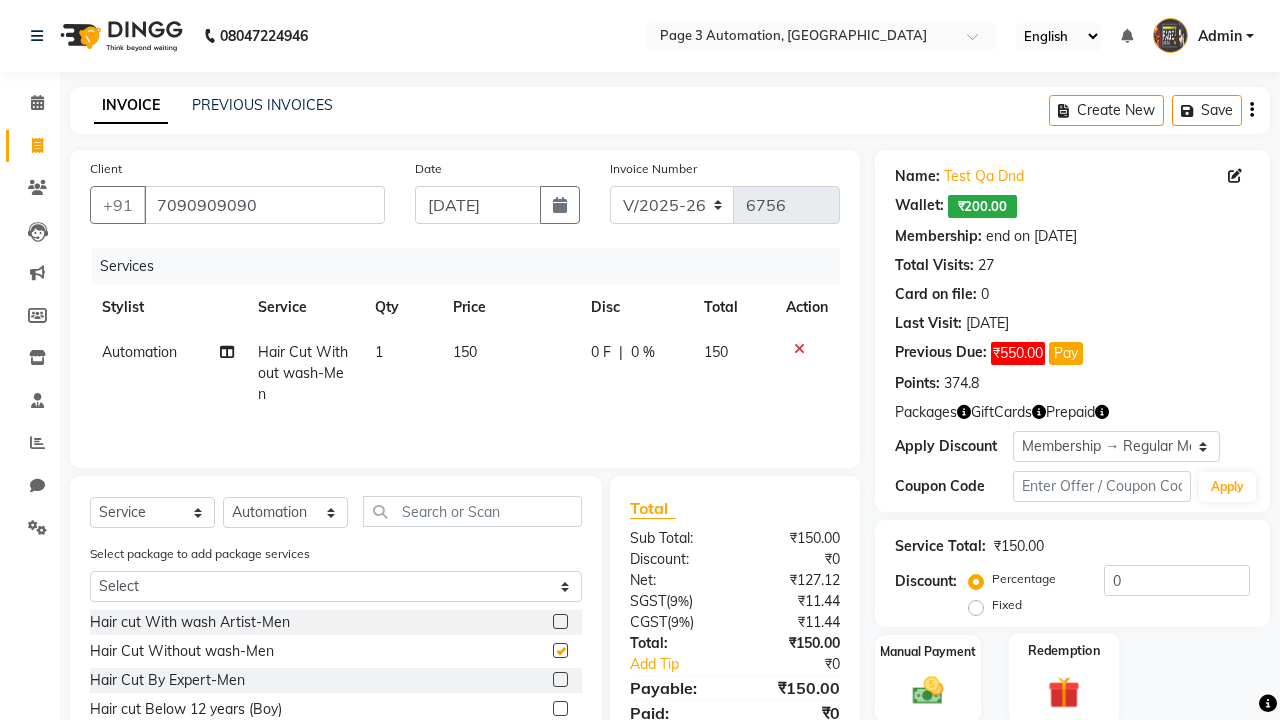 click 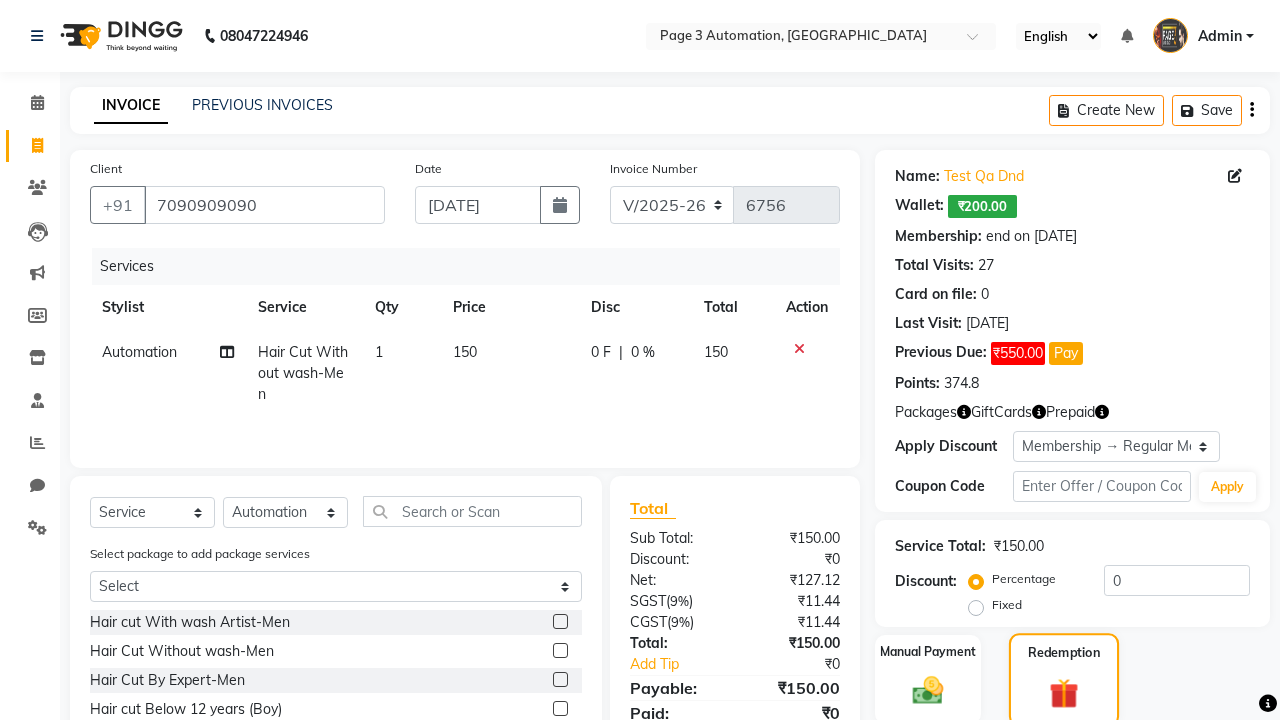 checkbox on "false" 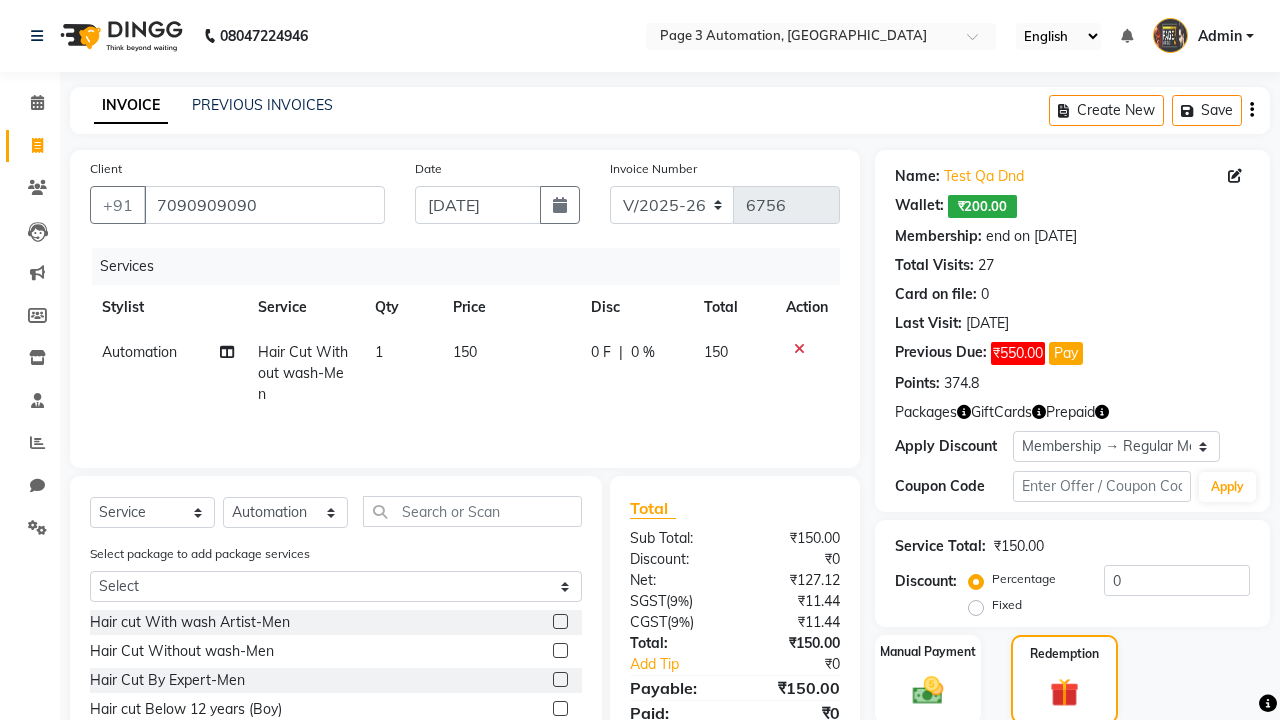 click on "Package  13" 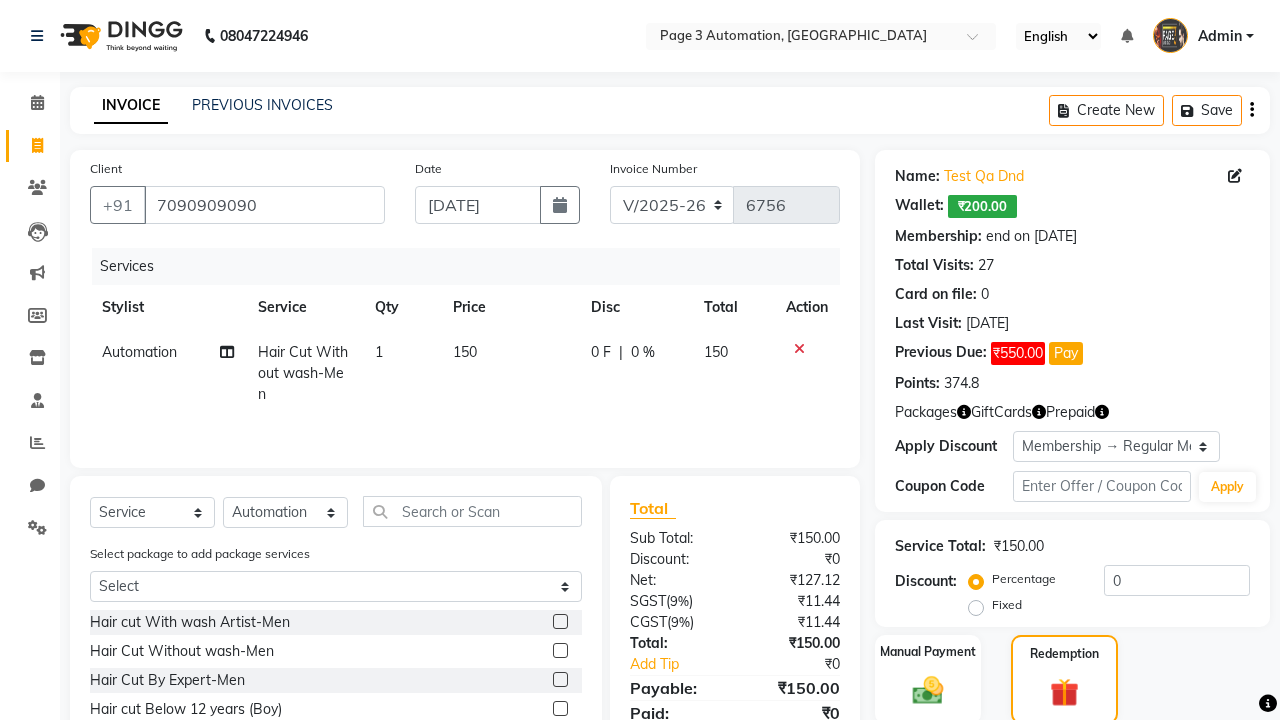 scroll, scrollTop: 202, scrollLeft: 0, axis: vertical 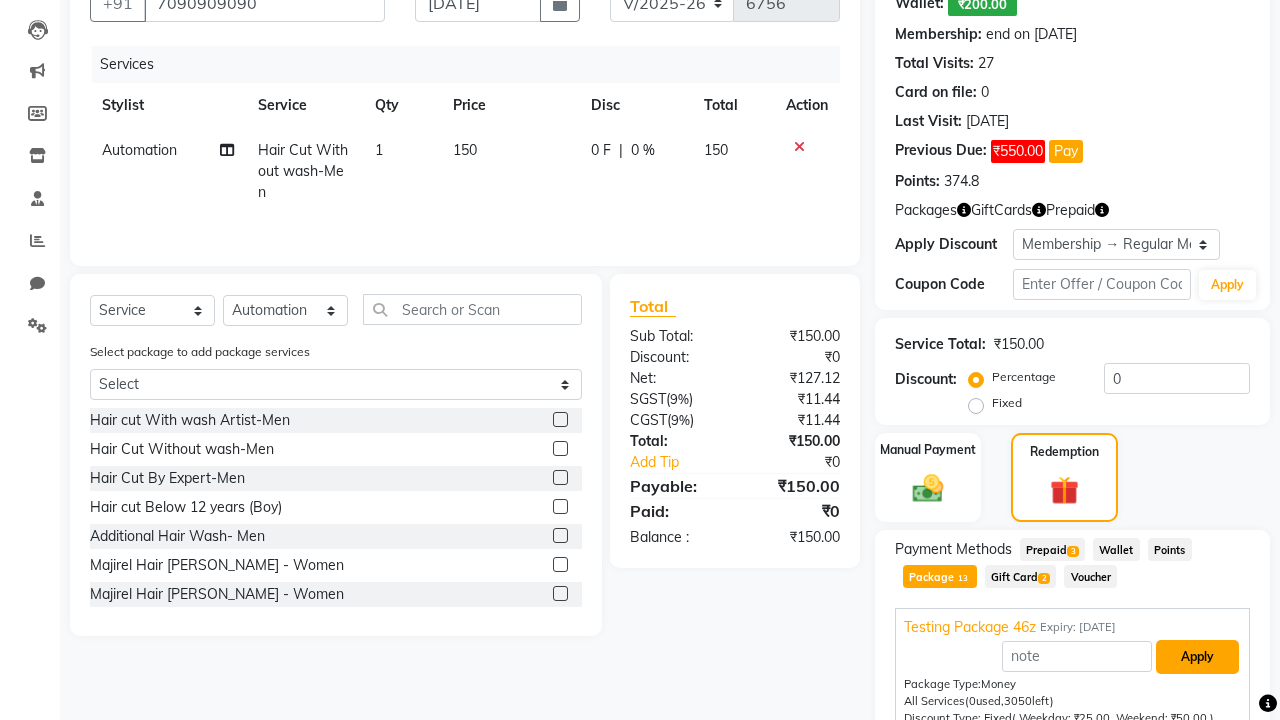 click on "Apply" at bounding box center (1197, 657) 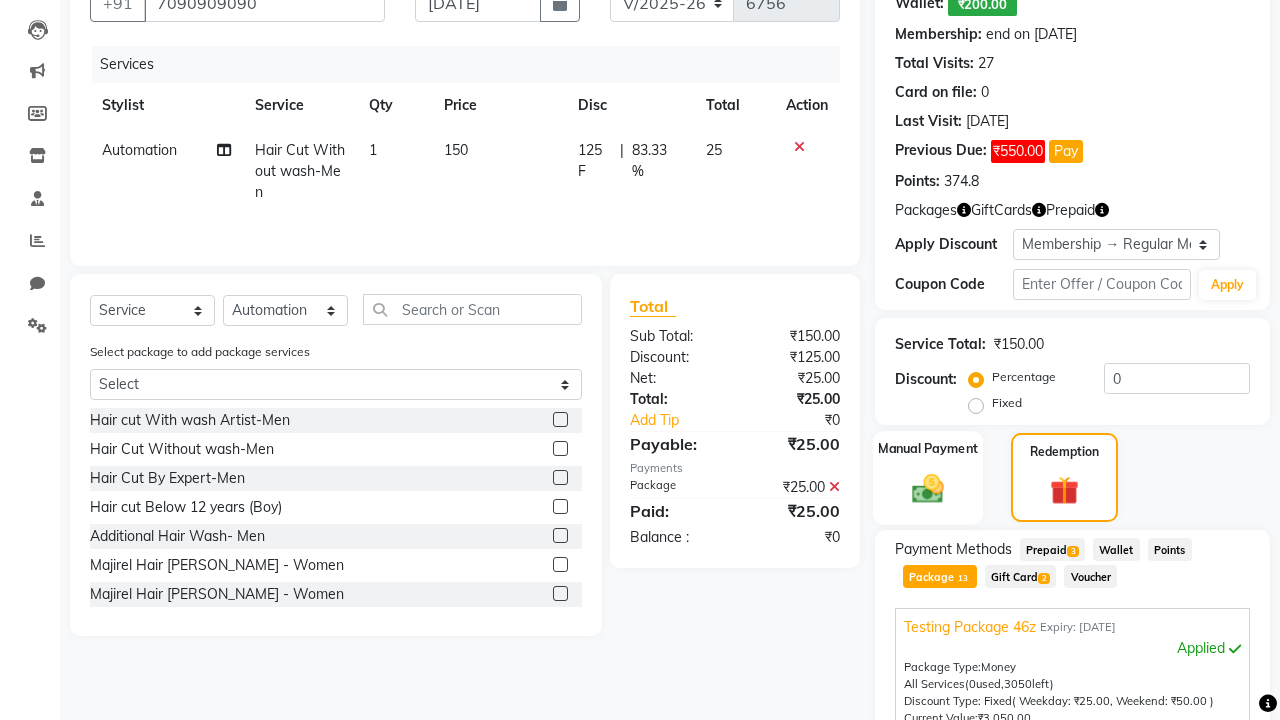 click 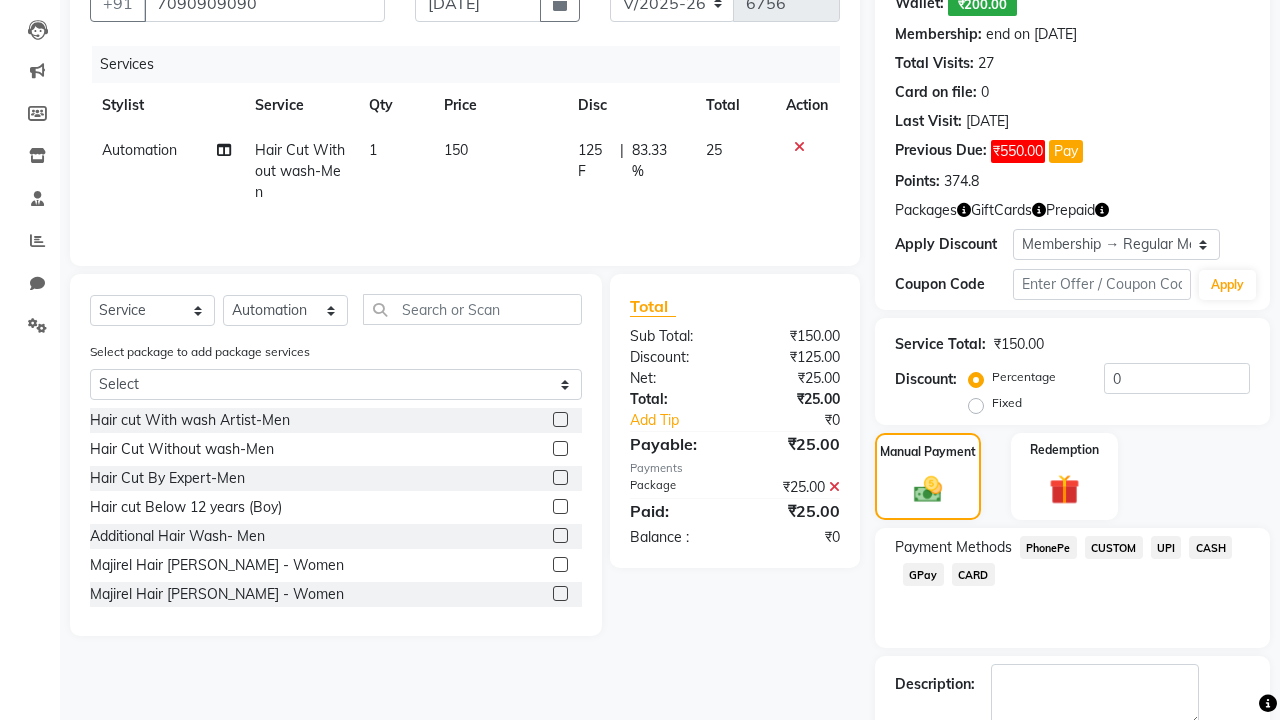 click on "PhonePe" 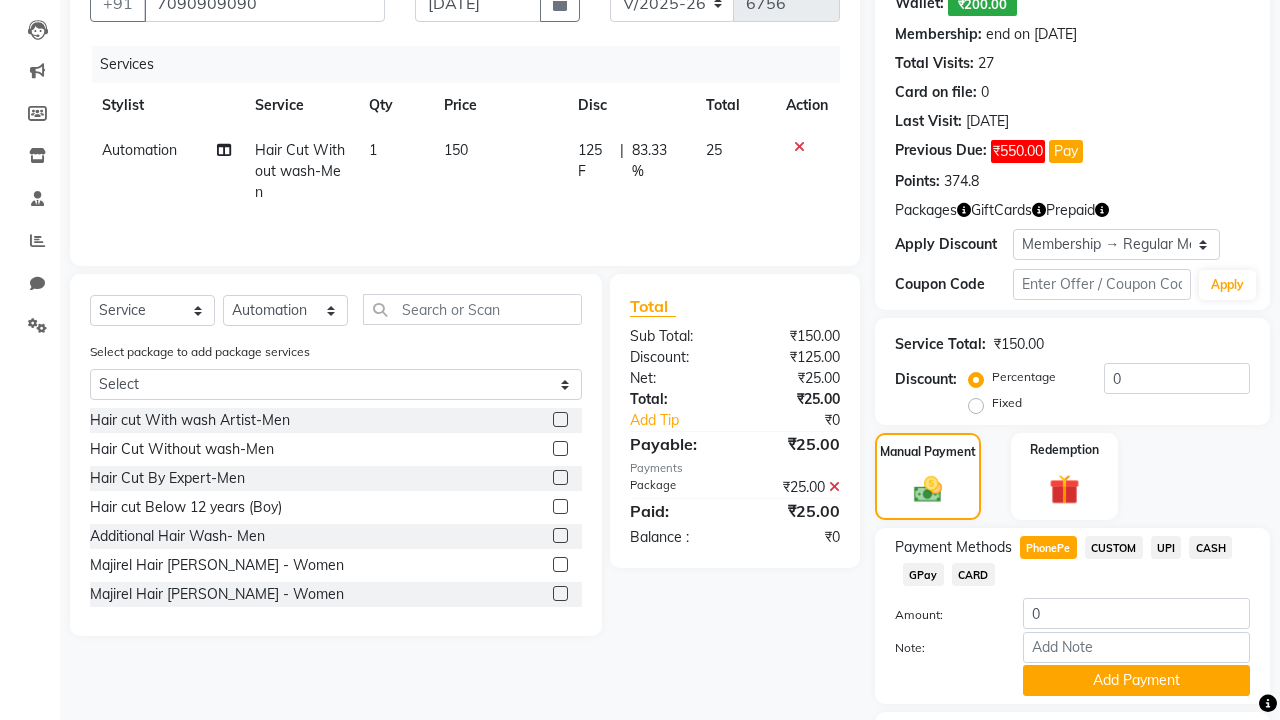 click on "Add Payment" 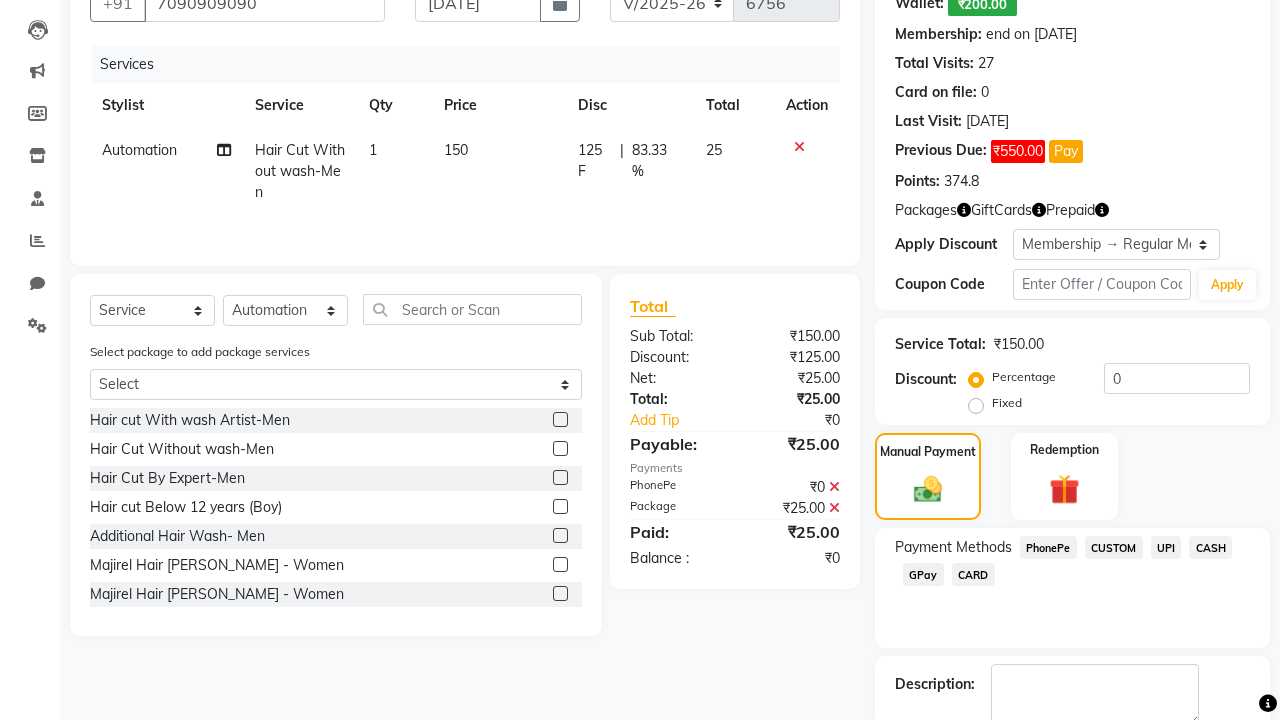 scroll, scrollTop: 314, scrollLeft: 0, axis: vertical 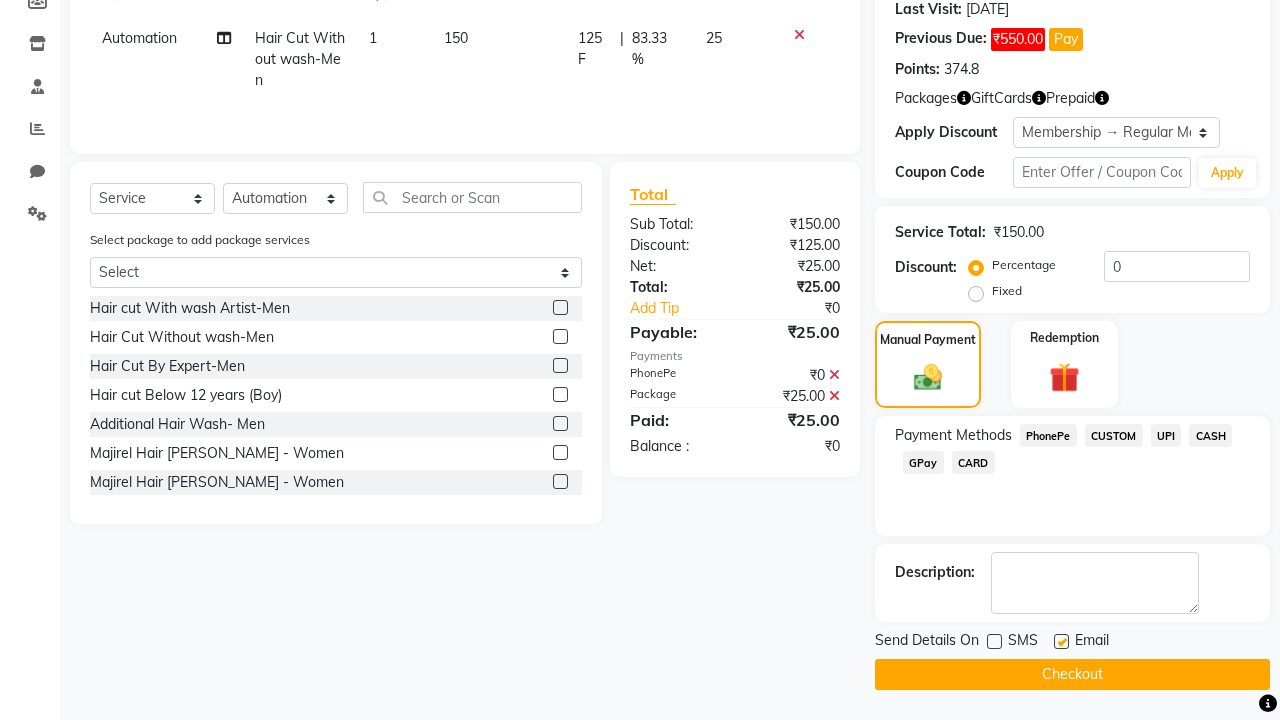 click 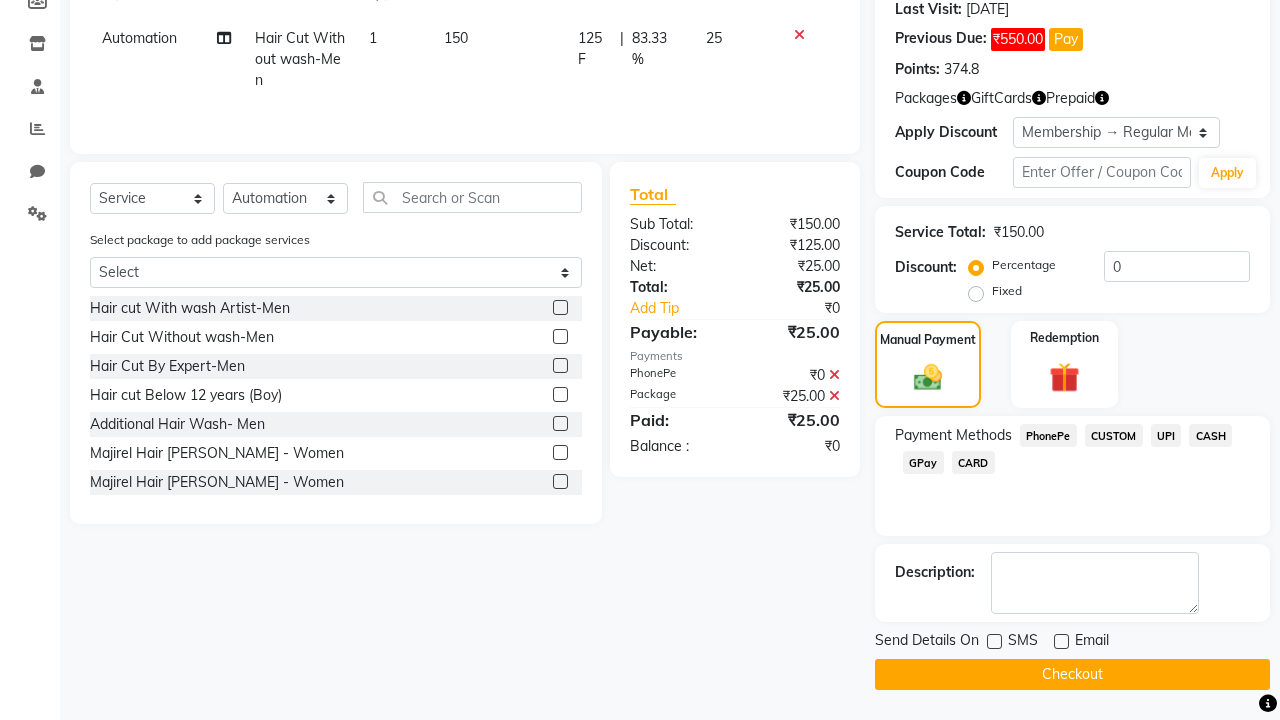 click on "Checkout" 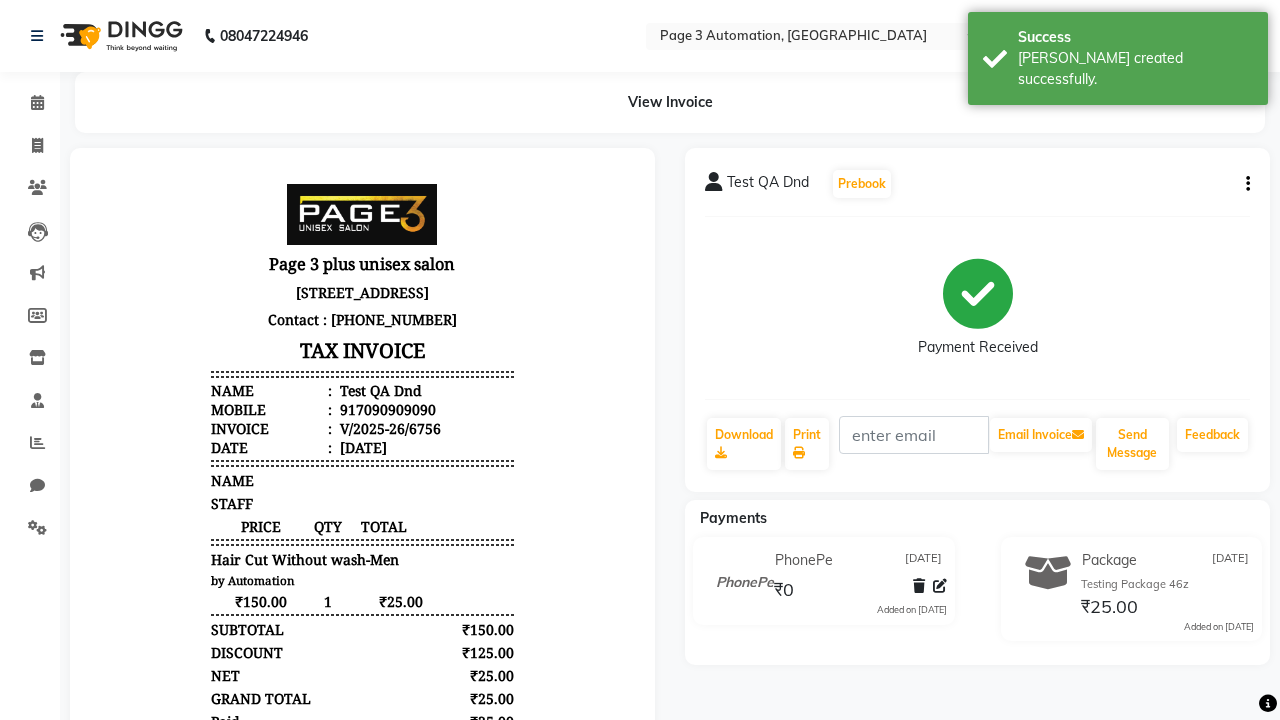 scroll, scrollTop: 0, scrollLeft: 0, axis: both 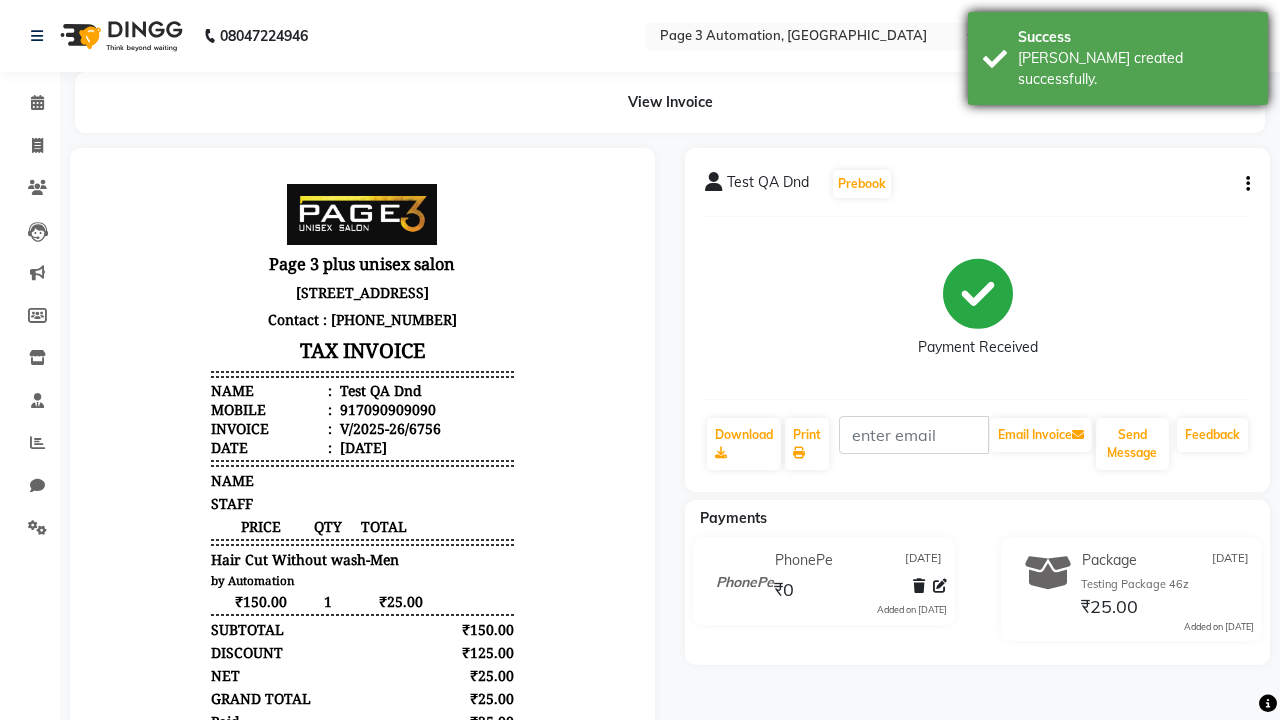 click on "[PERSON_NAME] created successfully." at bounding box center (1135, 69) 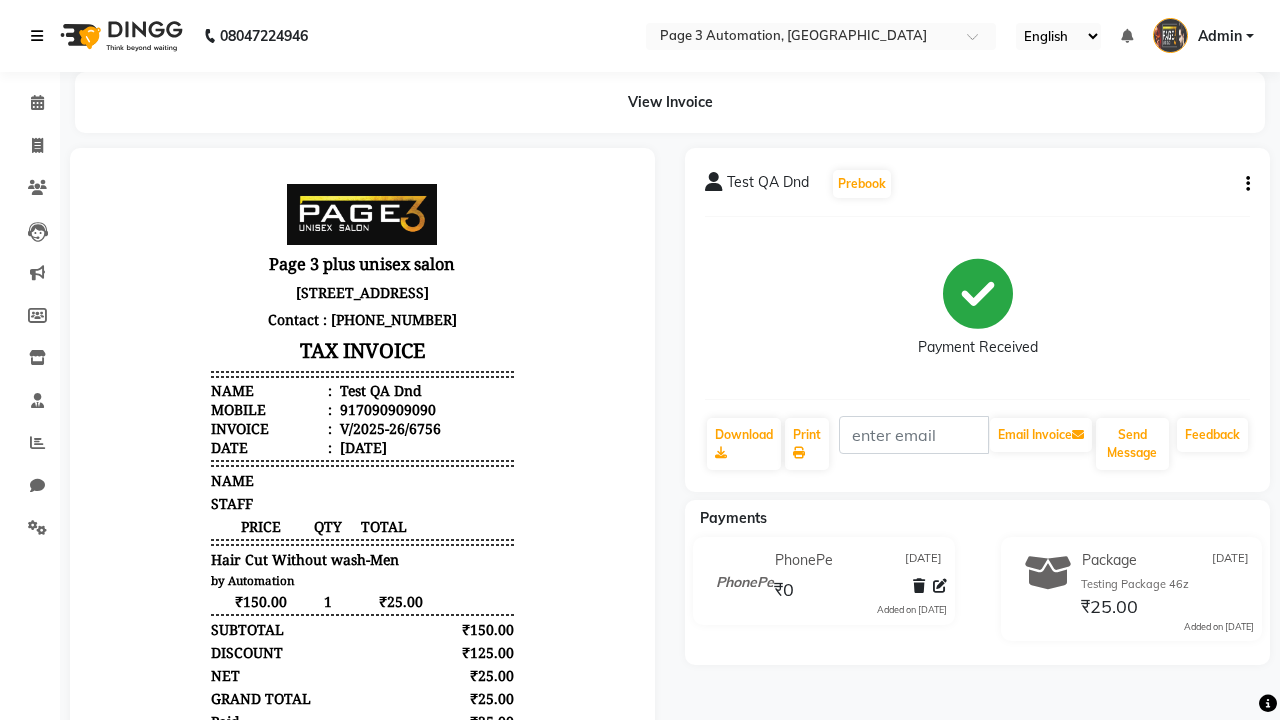 click at bounding box center [37, 36] 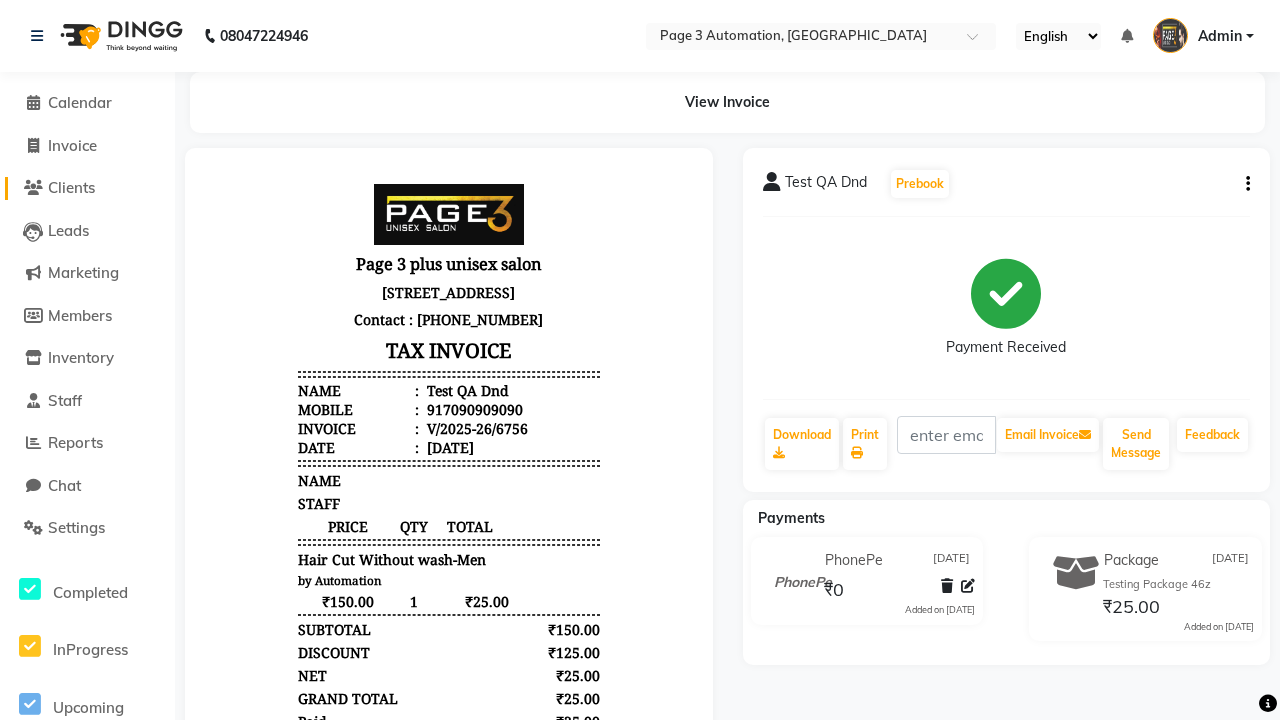click on "Clients" 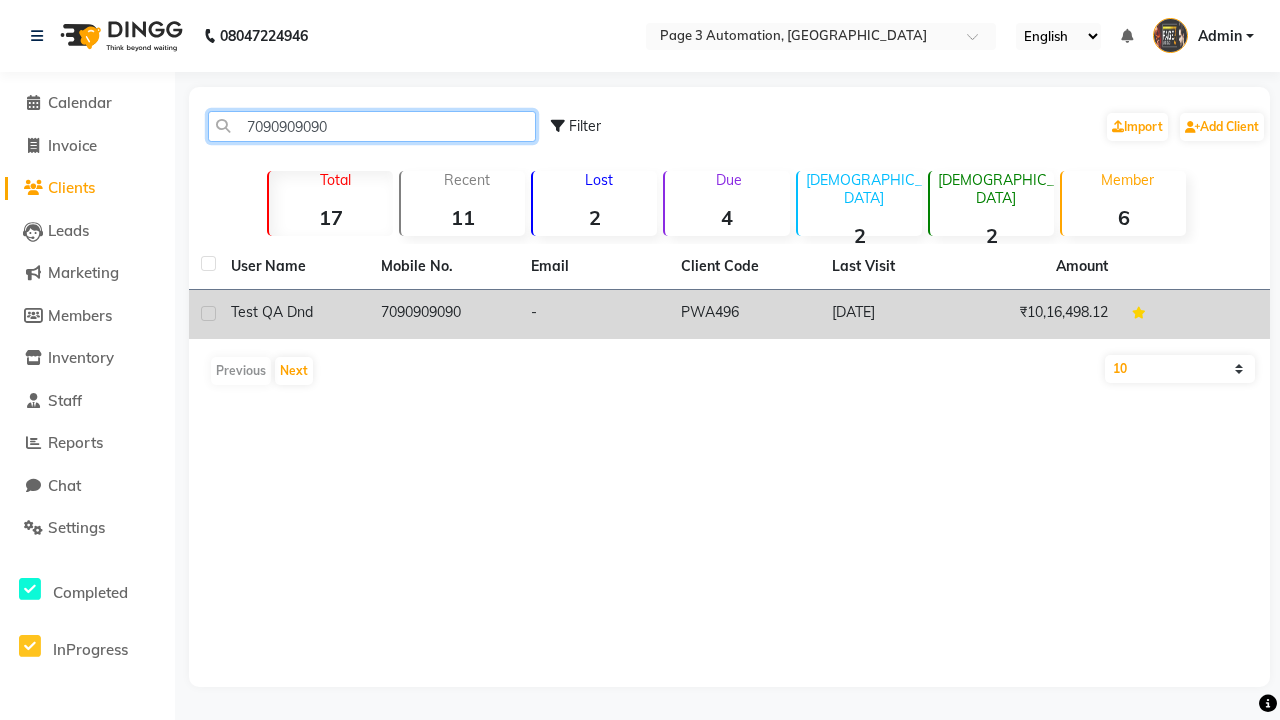 type on "7090909090" 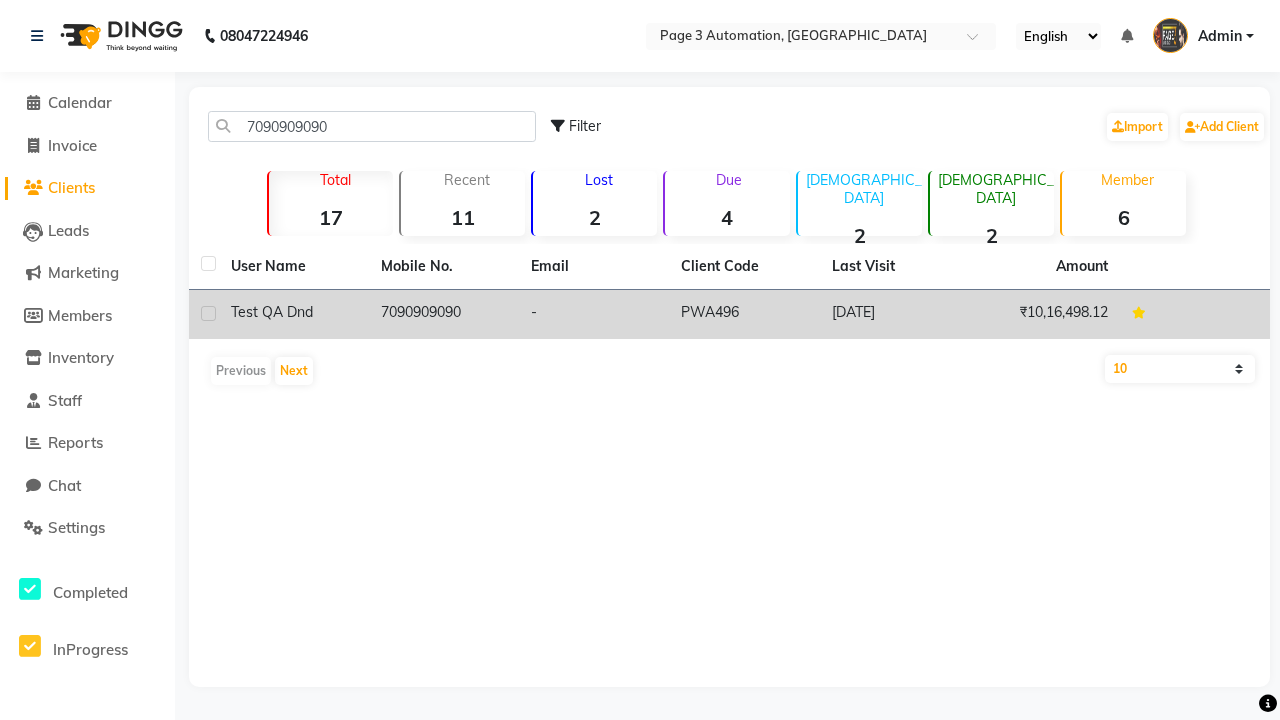 click on "7090909090" 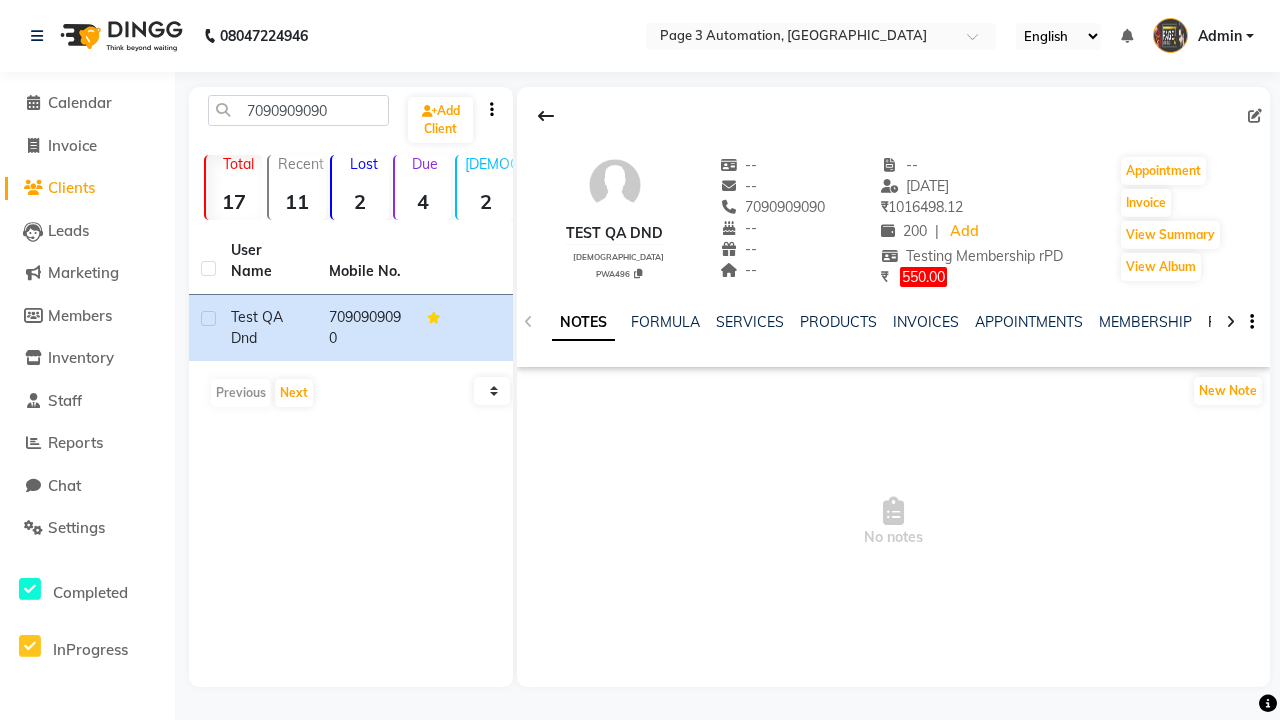 click on "PACKAGES" 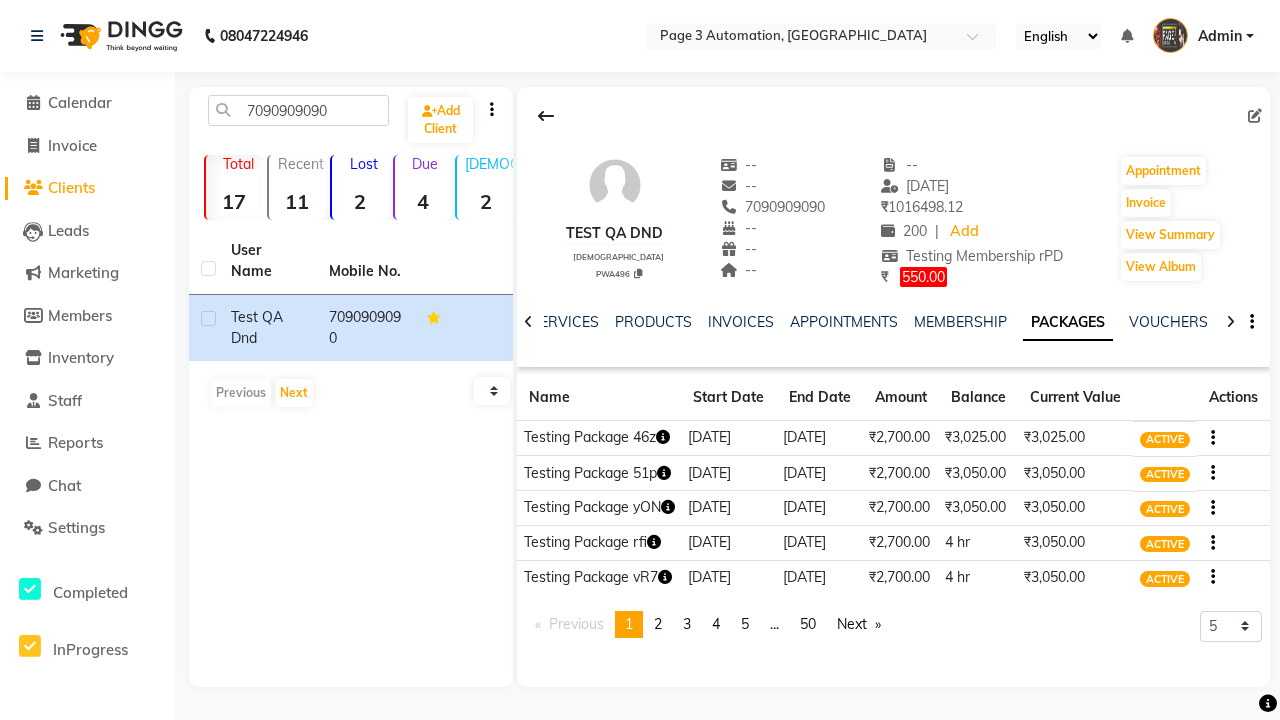 click 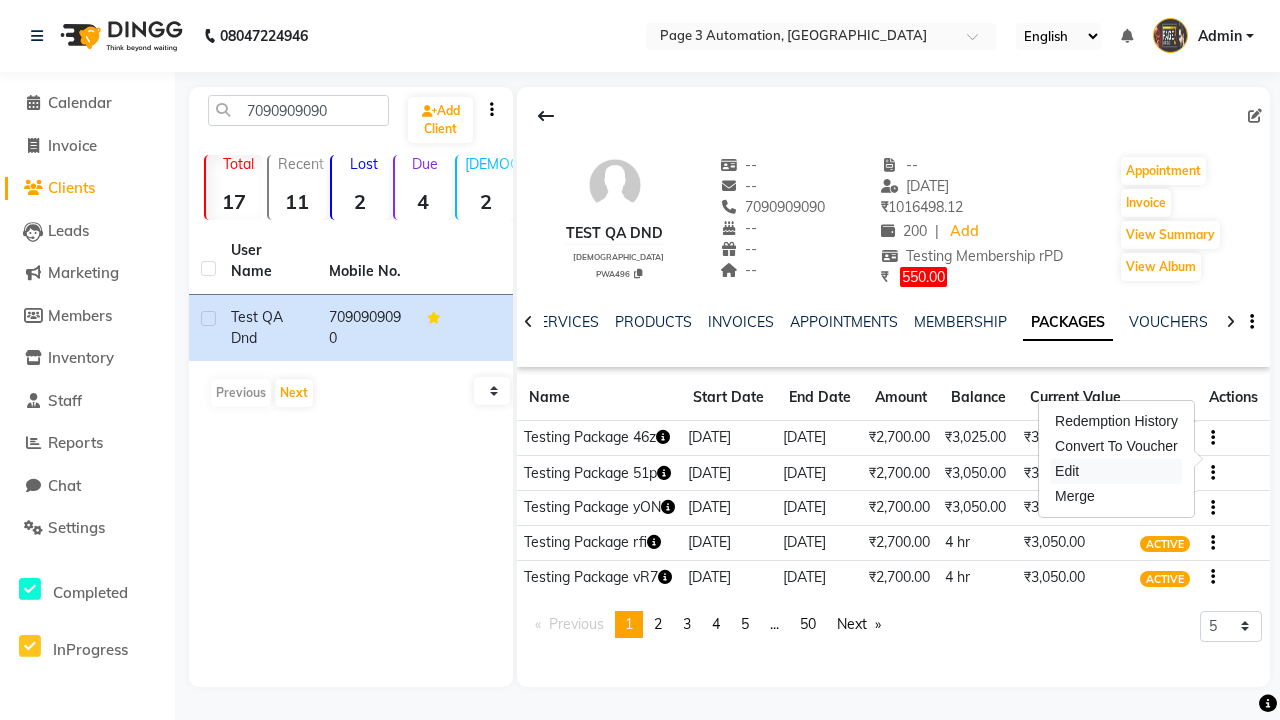 click on "Edit" at bounding box center (1116, 471) 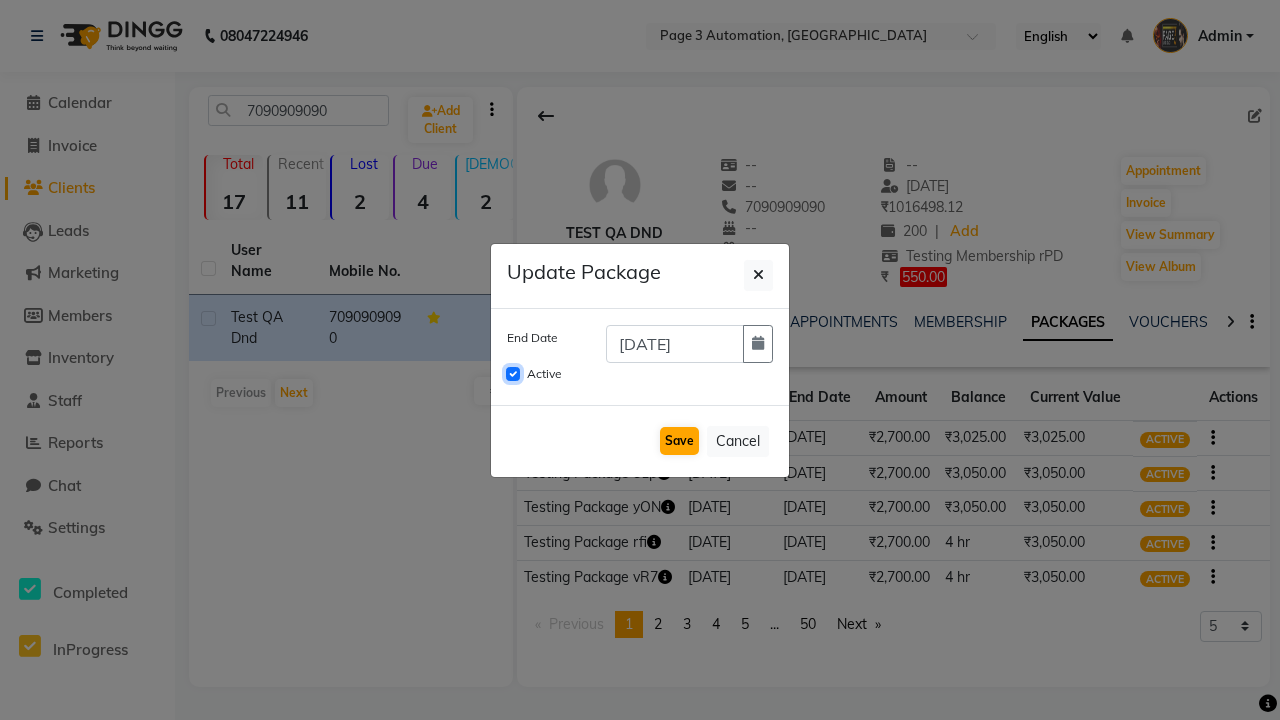click on "Active" at bounding box center (513, 374) 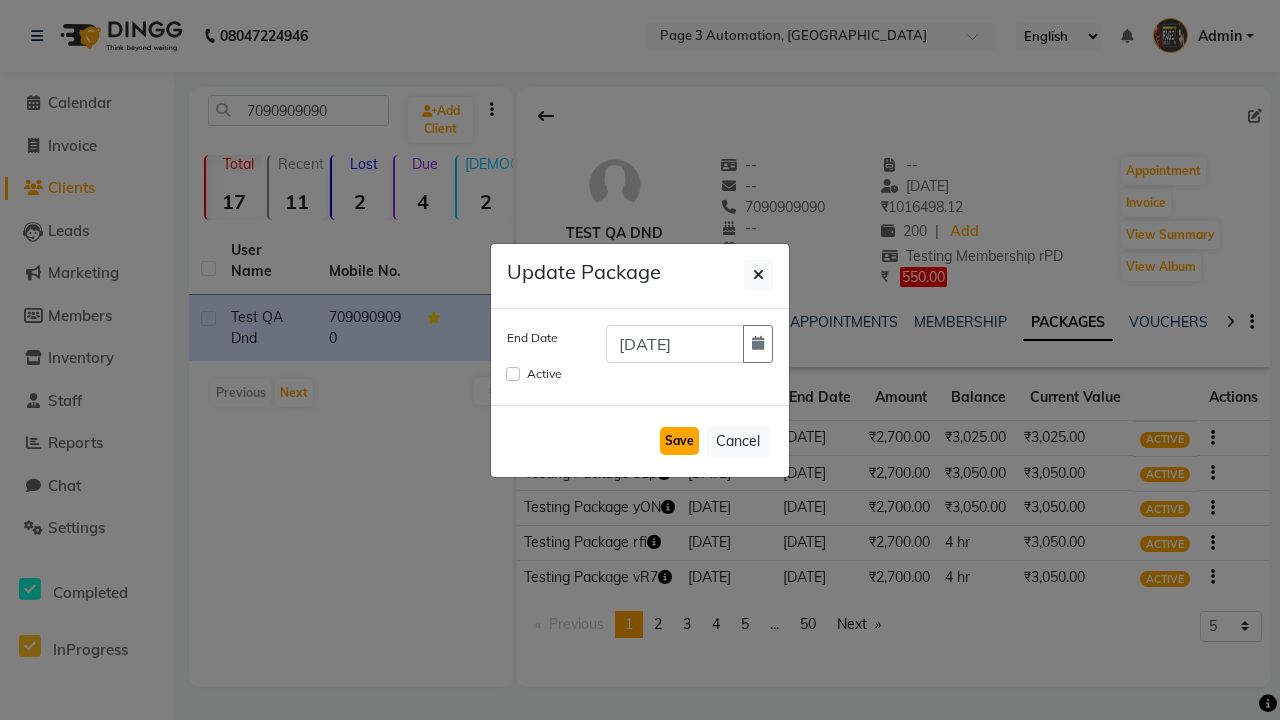 click on "Save" 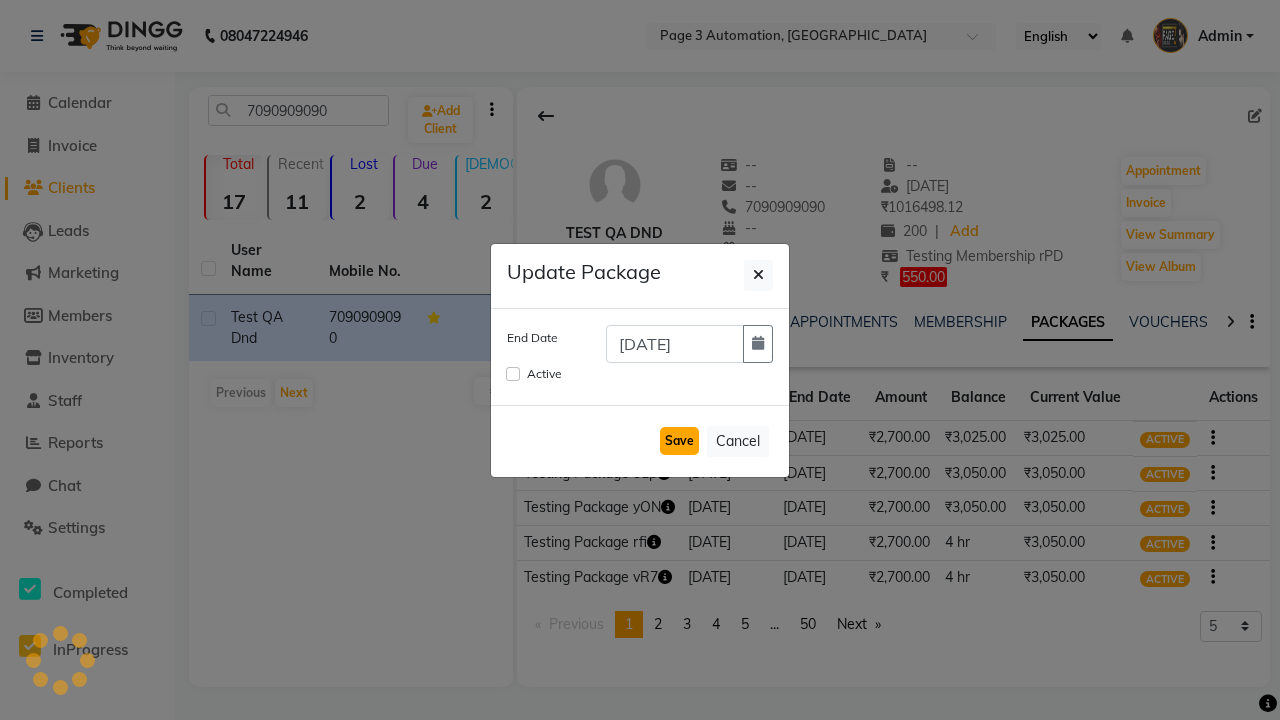 type 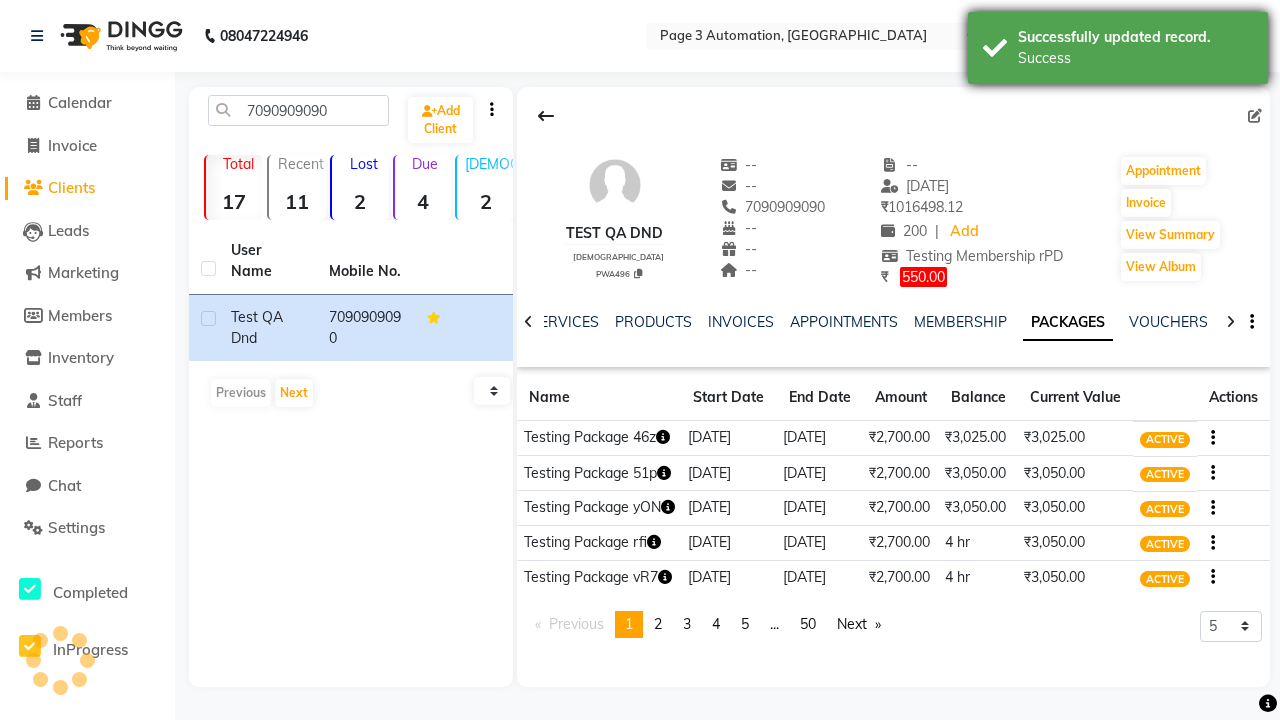 click on "Success" at bounding box center [1135, 58] 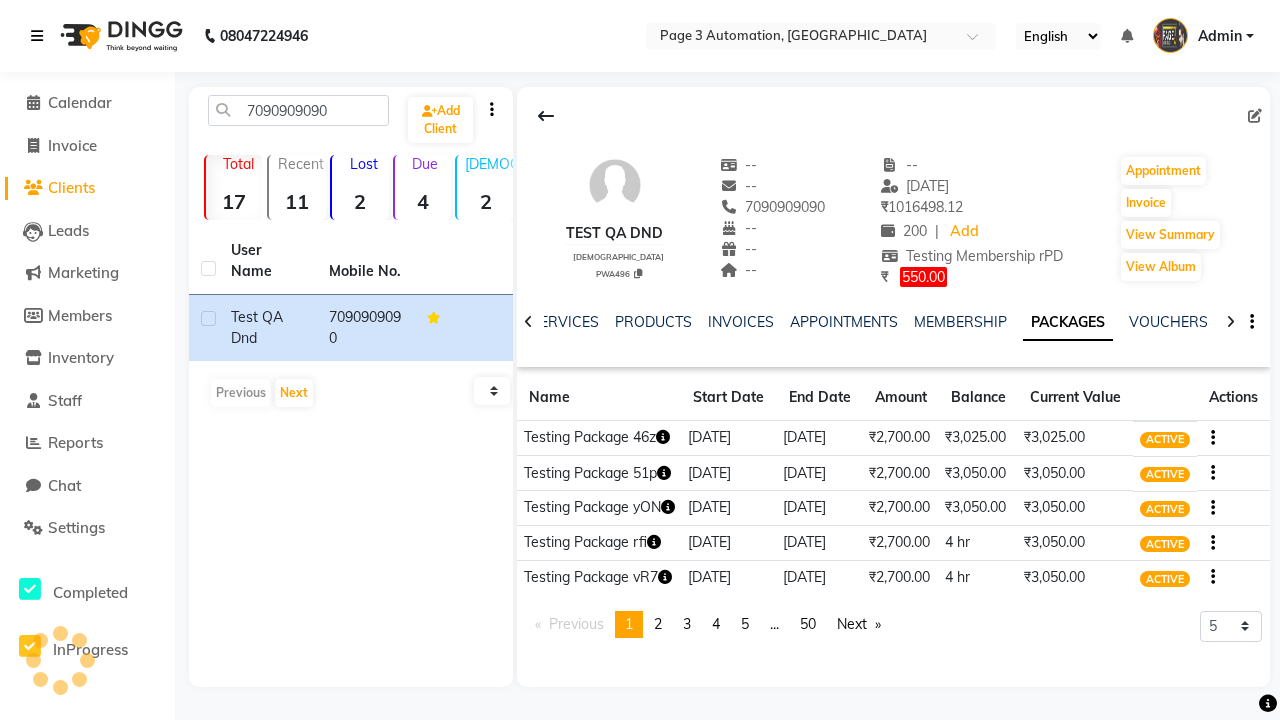 click at bounding box center [37, 36] 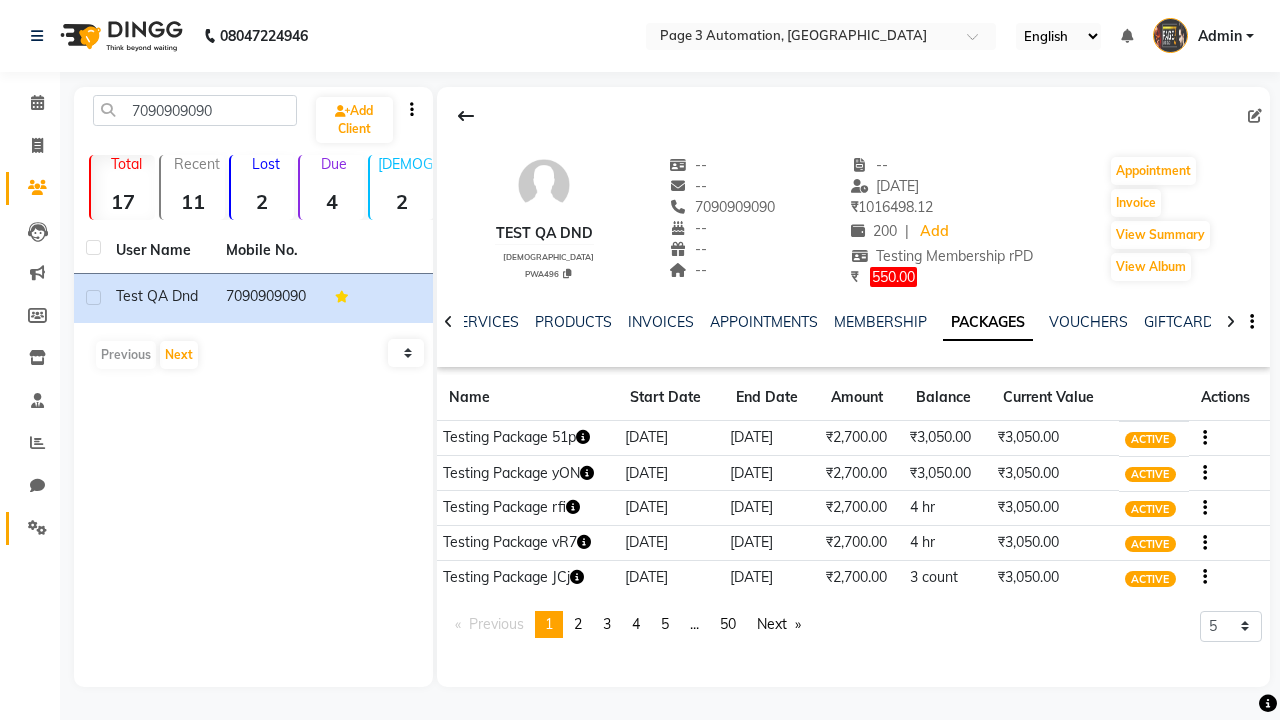 click 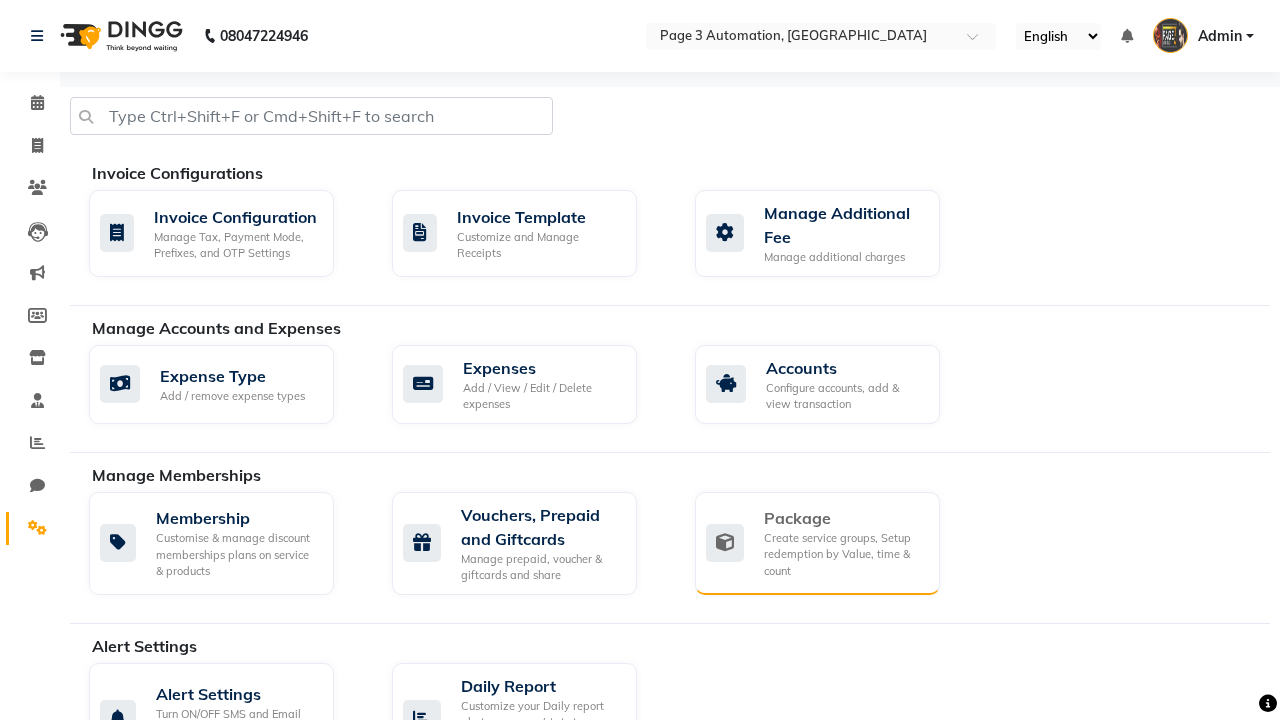 click on "Package" 